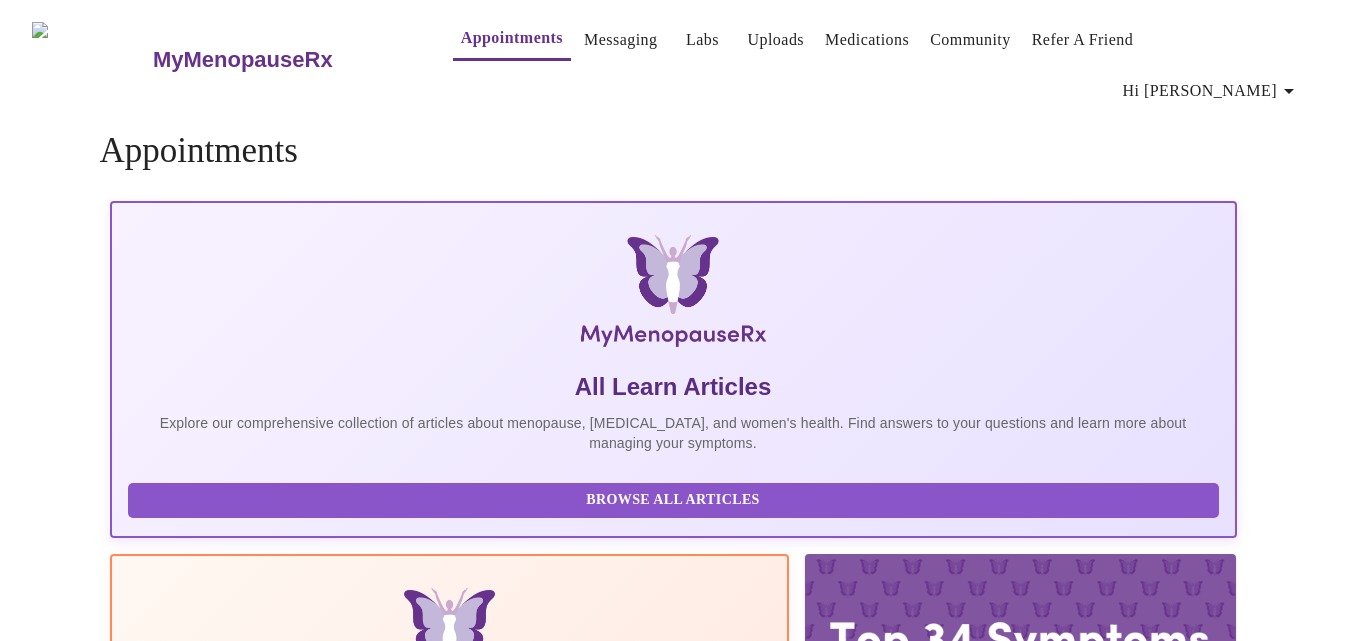 scroll, scrollTop: 0, scrollLeft: 0, axis: both 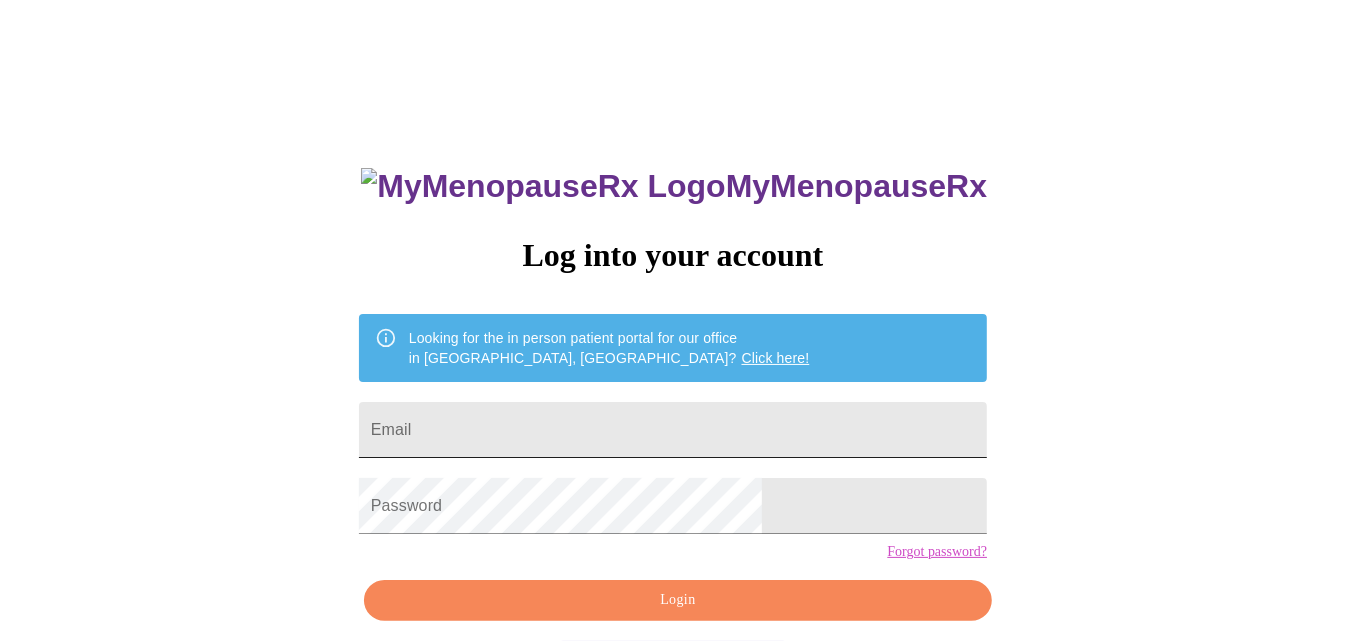 click on "Email" at bounding box center [673, 430] 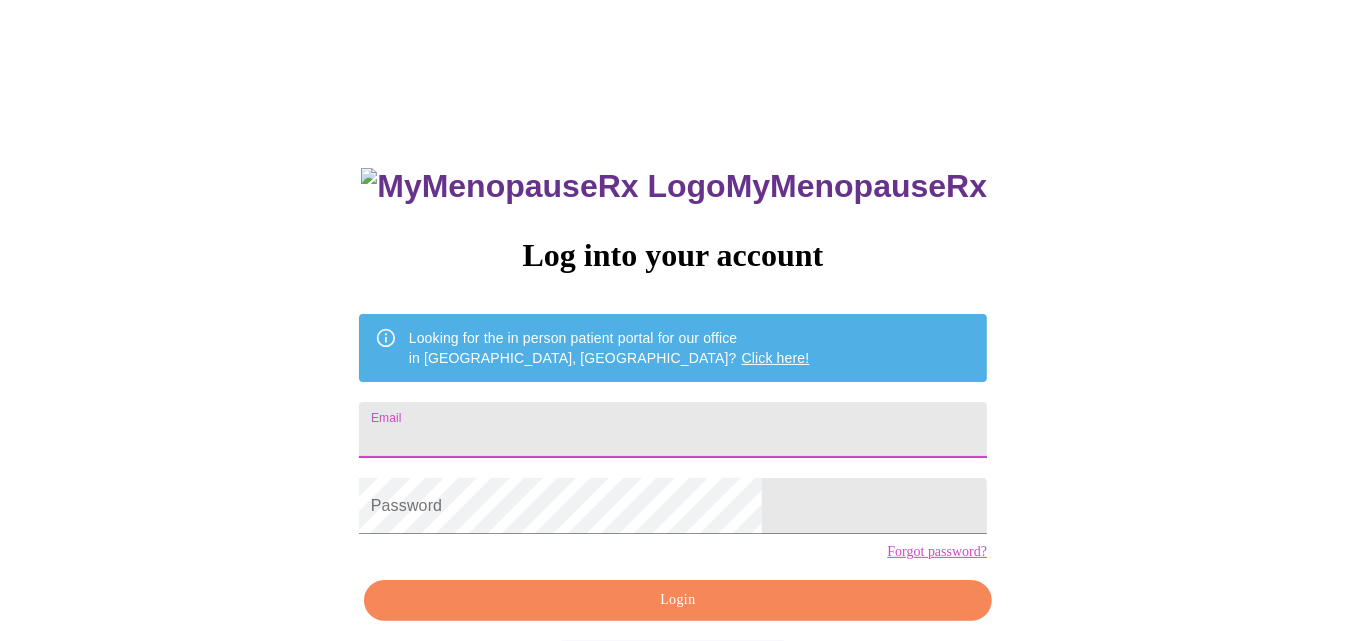 type on "baker@bcm.edu" 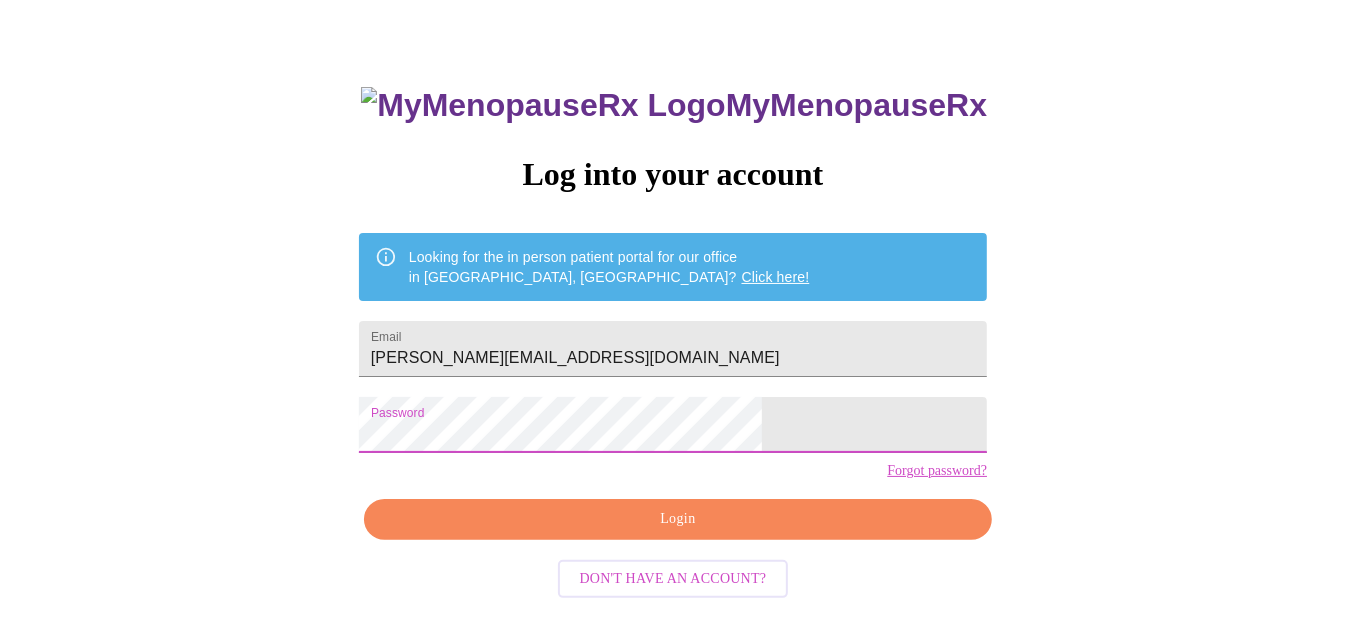 click on "Login" at bounding box center (678, 519) 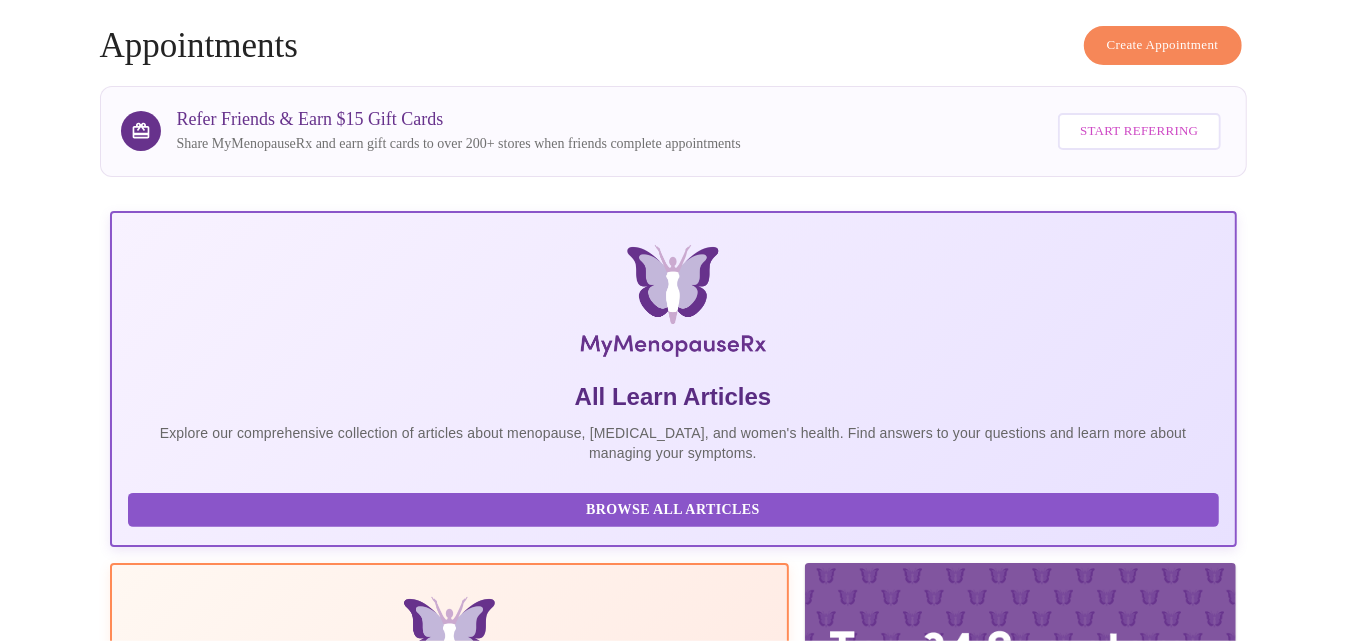 scroll, scrollTop: 0, scrollLeft: 0, axis: both 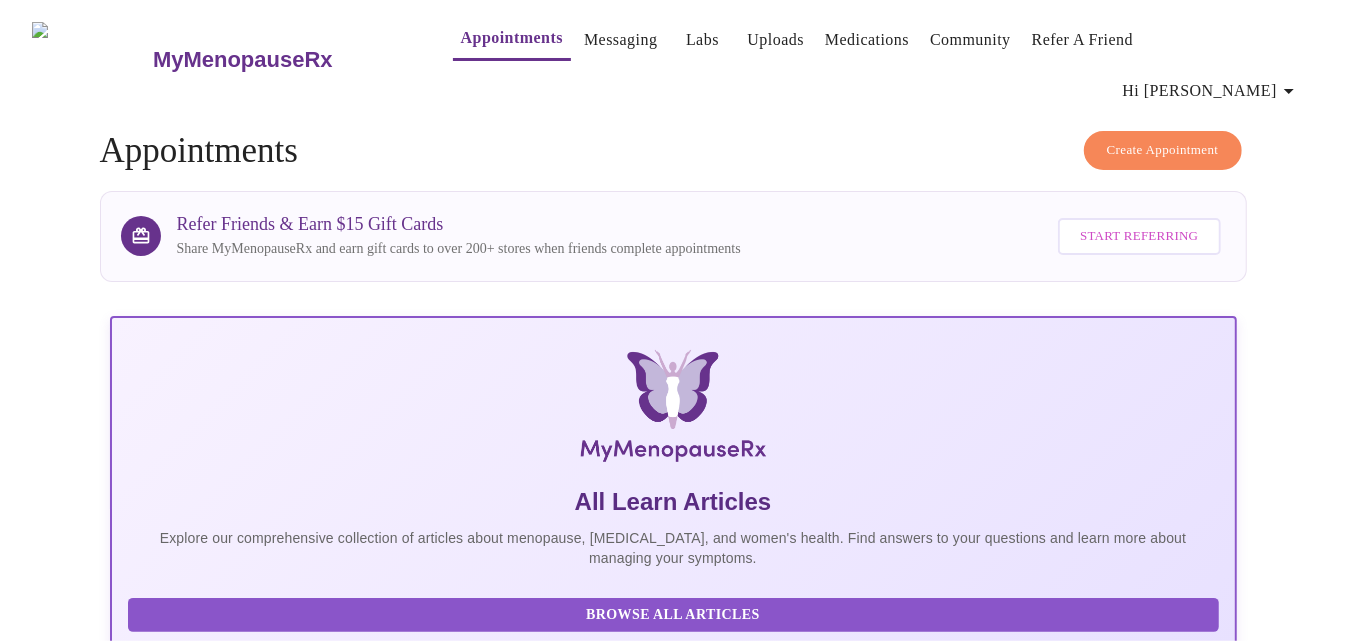 click on "Messaging" at bounding box center [620, 40] 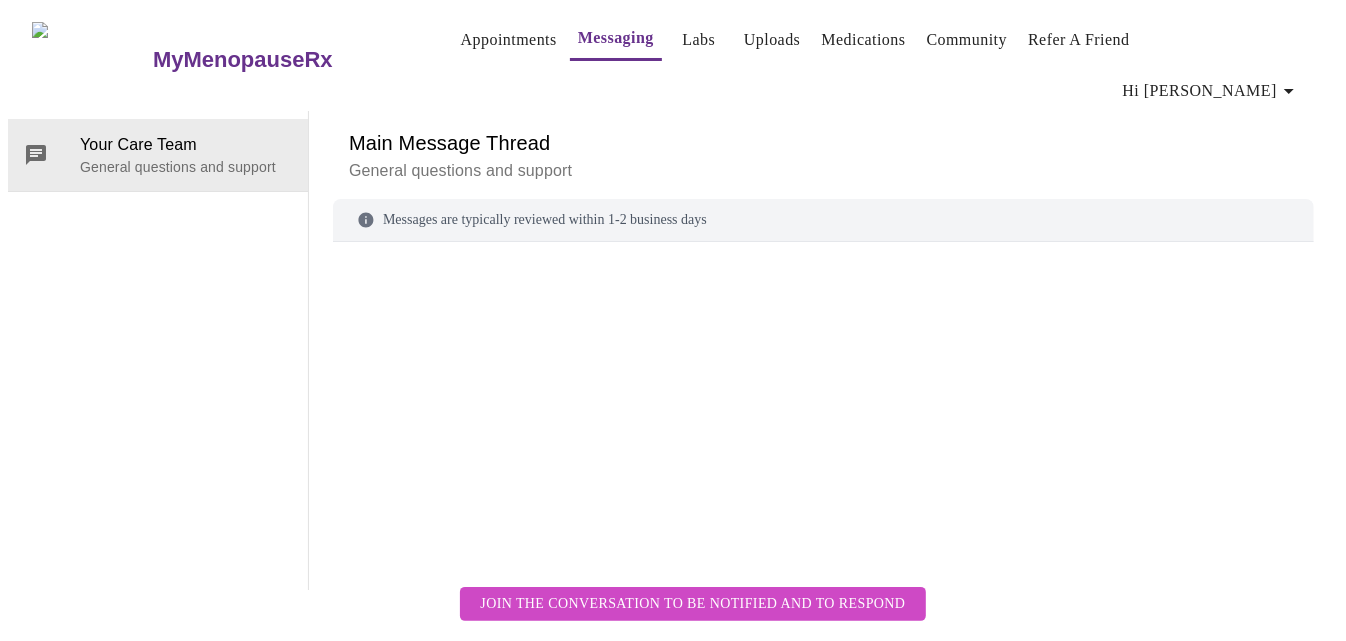 scroll, scrollTop: 75, scrollLeft: 0, axis: vertical 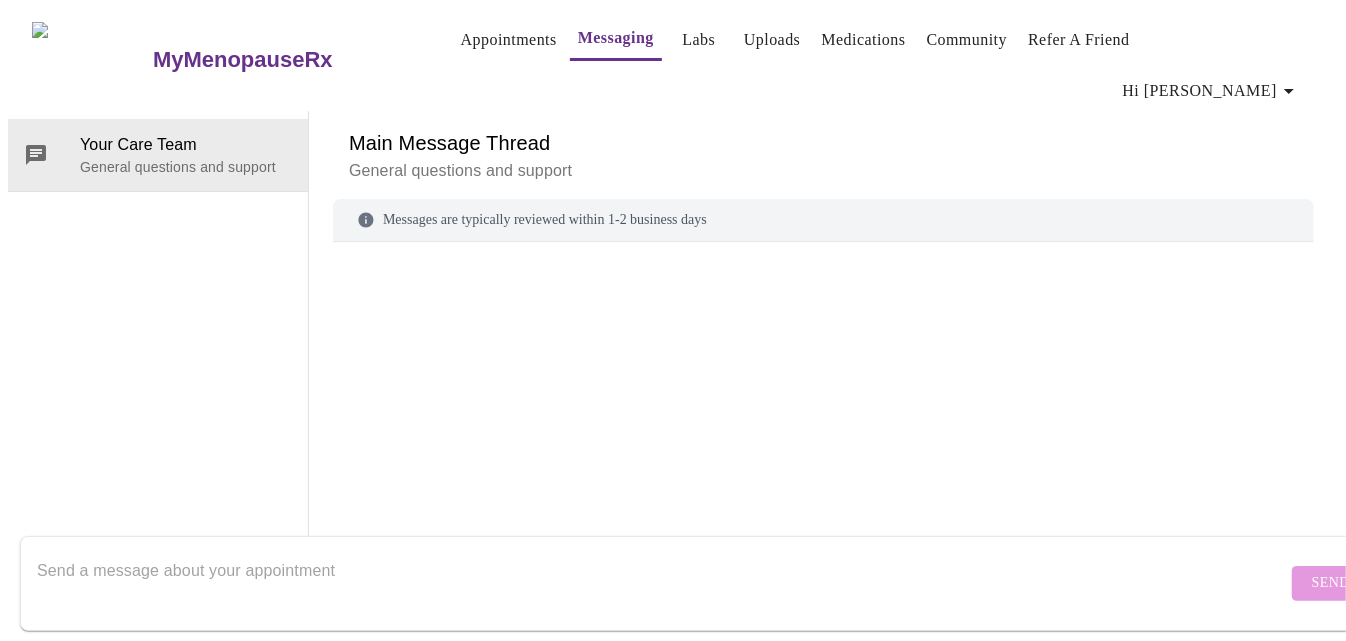 click at bounding box center [662, 583] 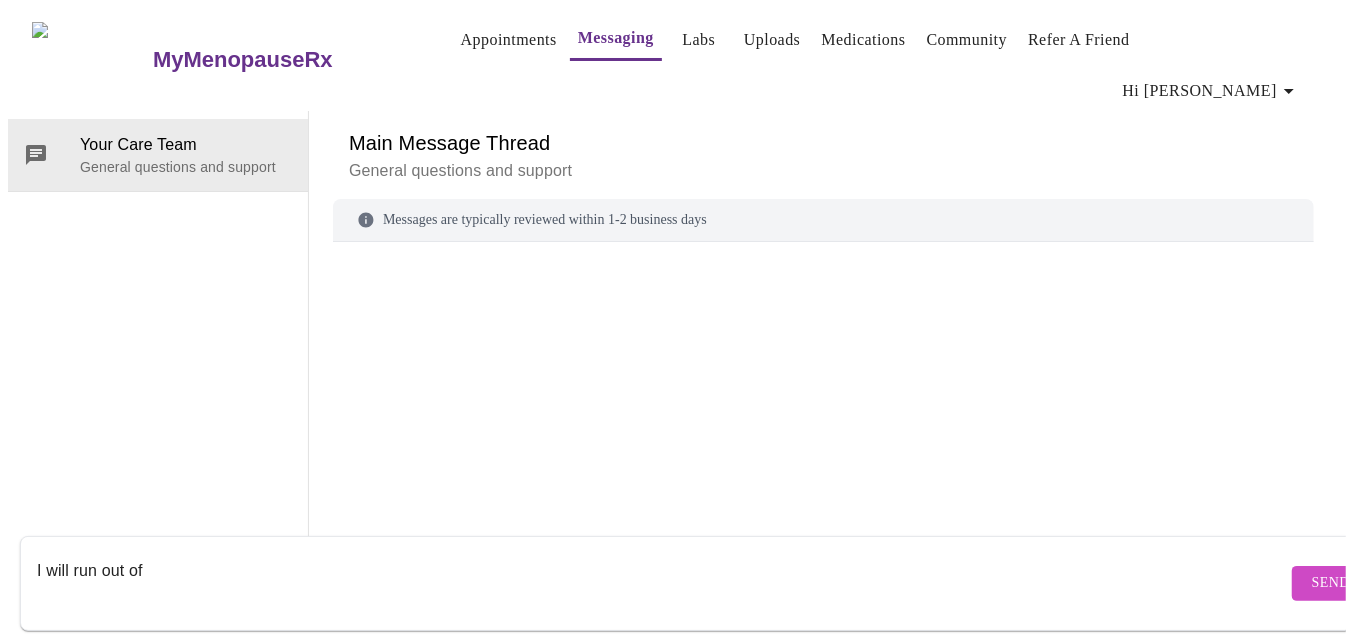 type on "I will run out of" 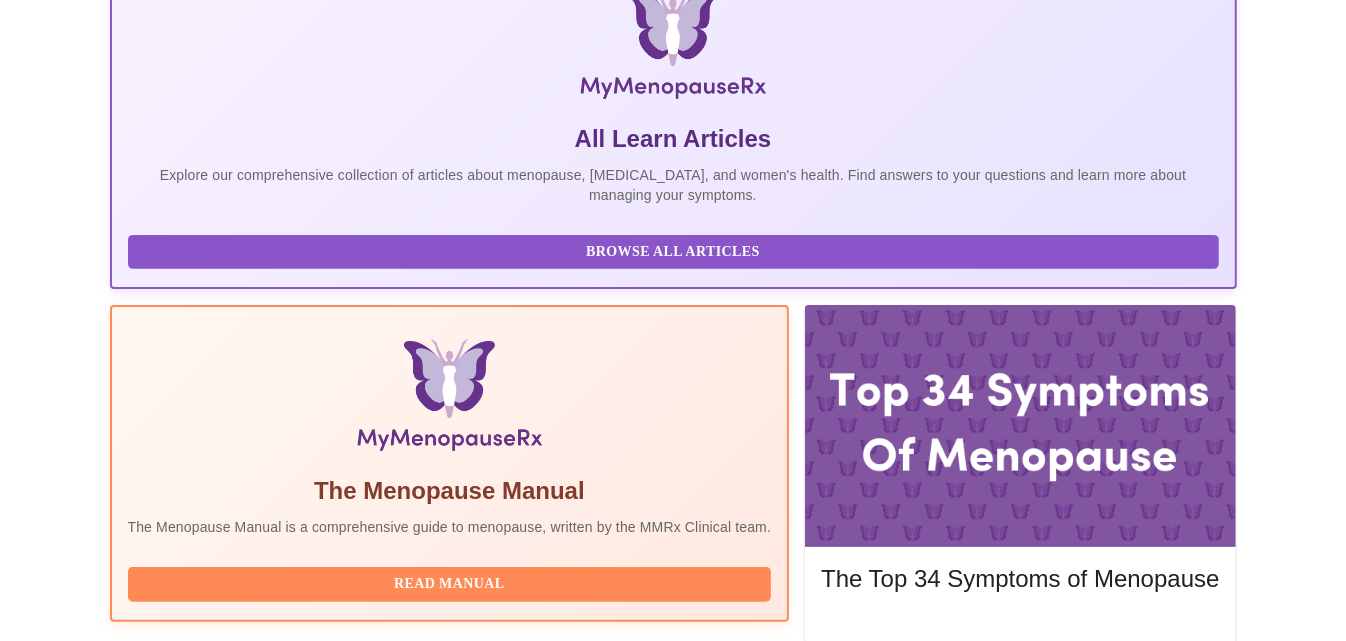 scroll, scrollTop: 0, scrollLeft: 0, axis: both 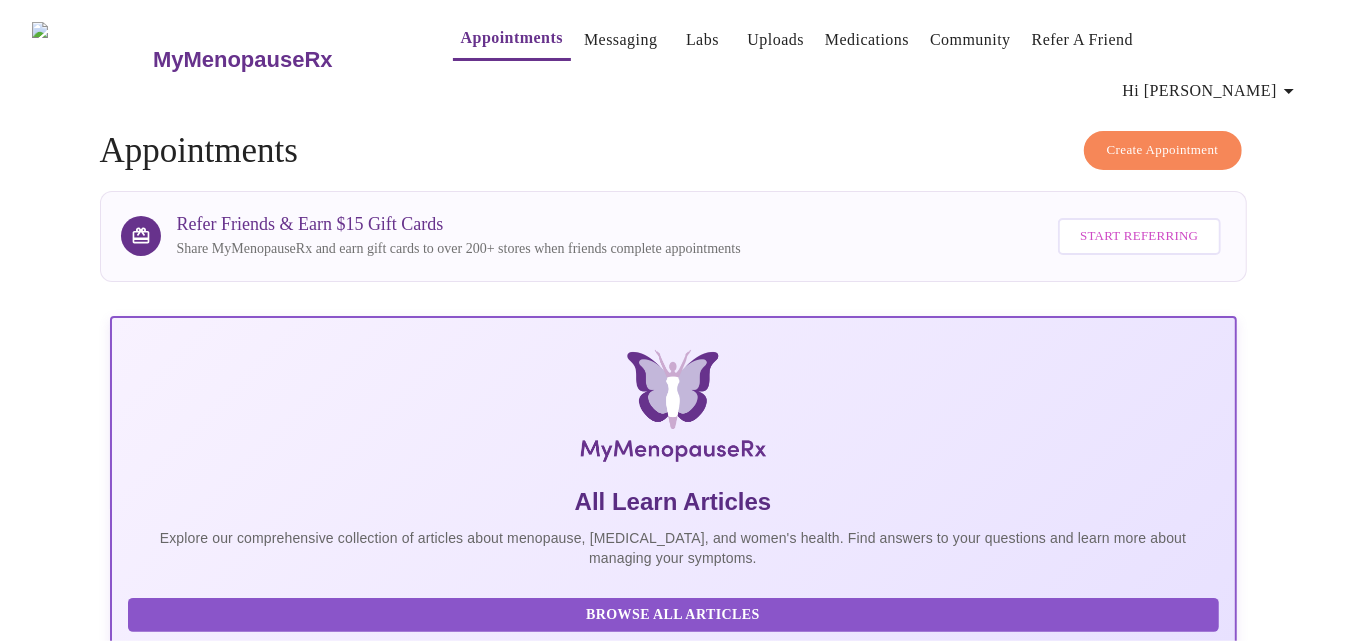 click on "Medications" at bounding box center [867, 40] 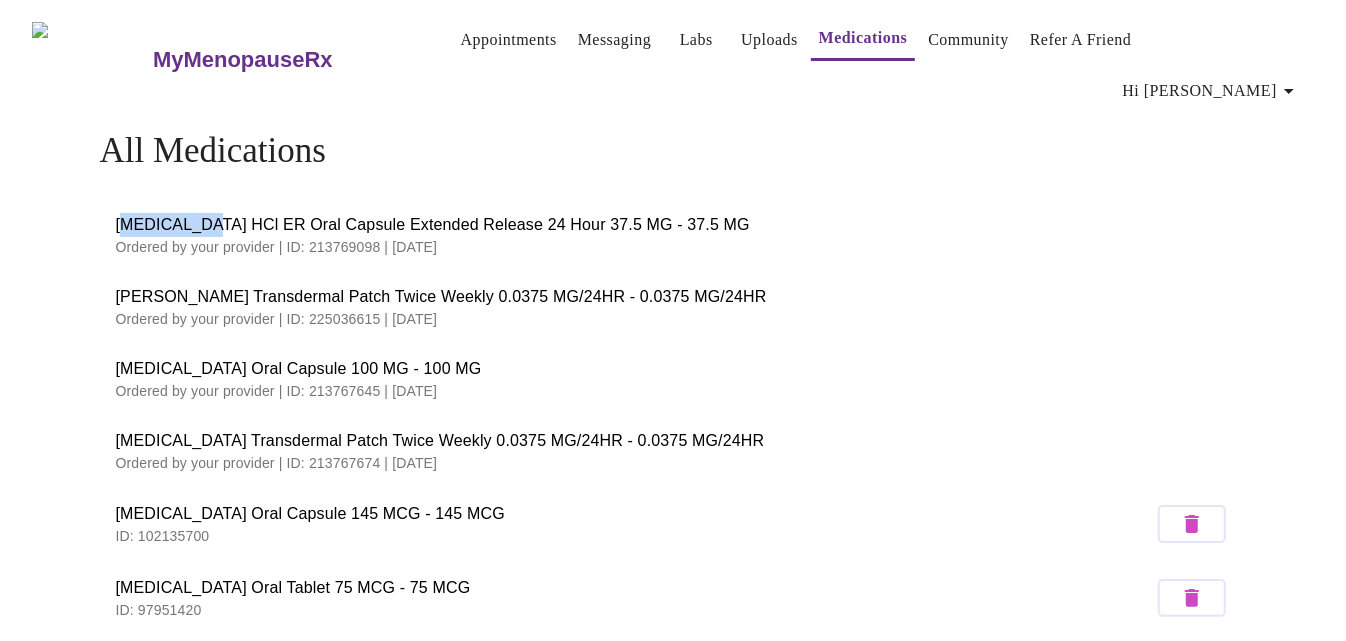 drag, startPoint x: 122, startPoint y: 187, endPoint x: 201, endPoint y: 191, distance: 79.101204 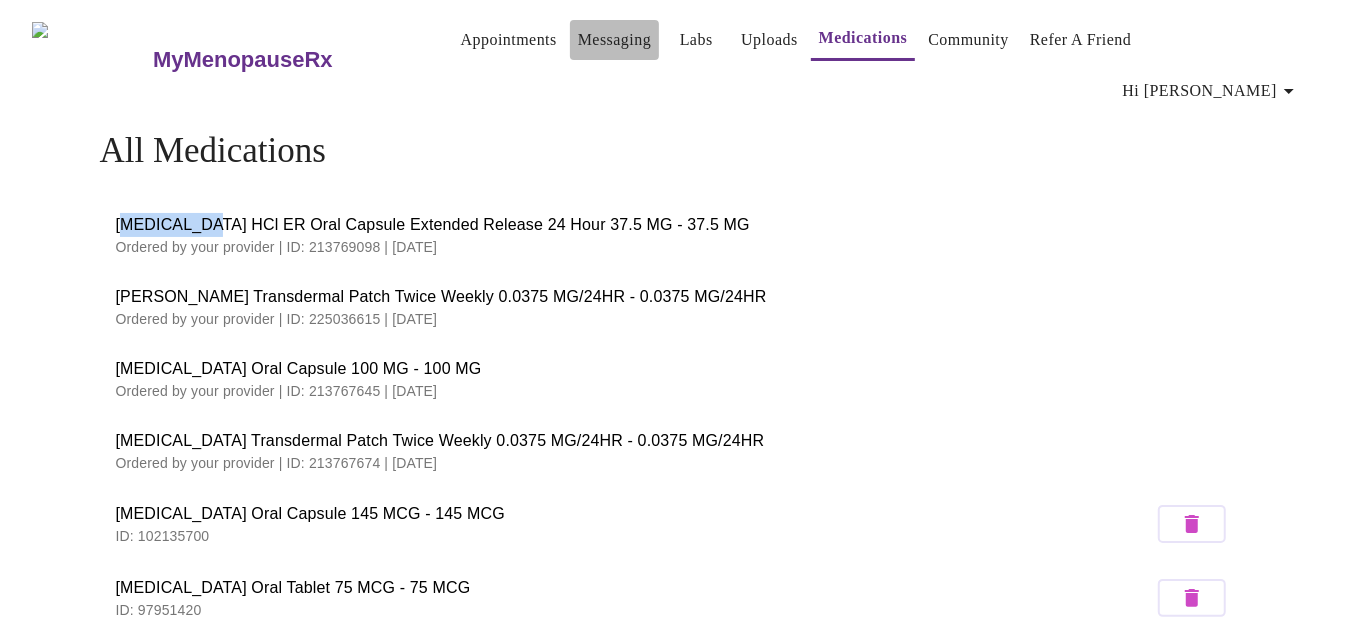 click on "Messaging" at bounding box center [614, 40] 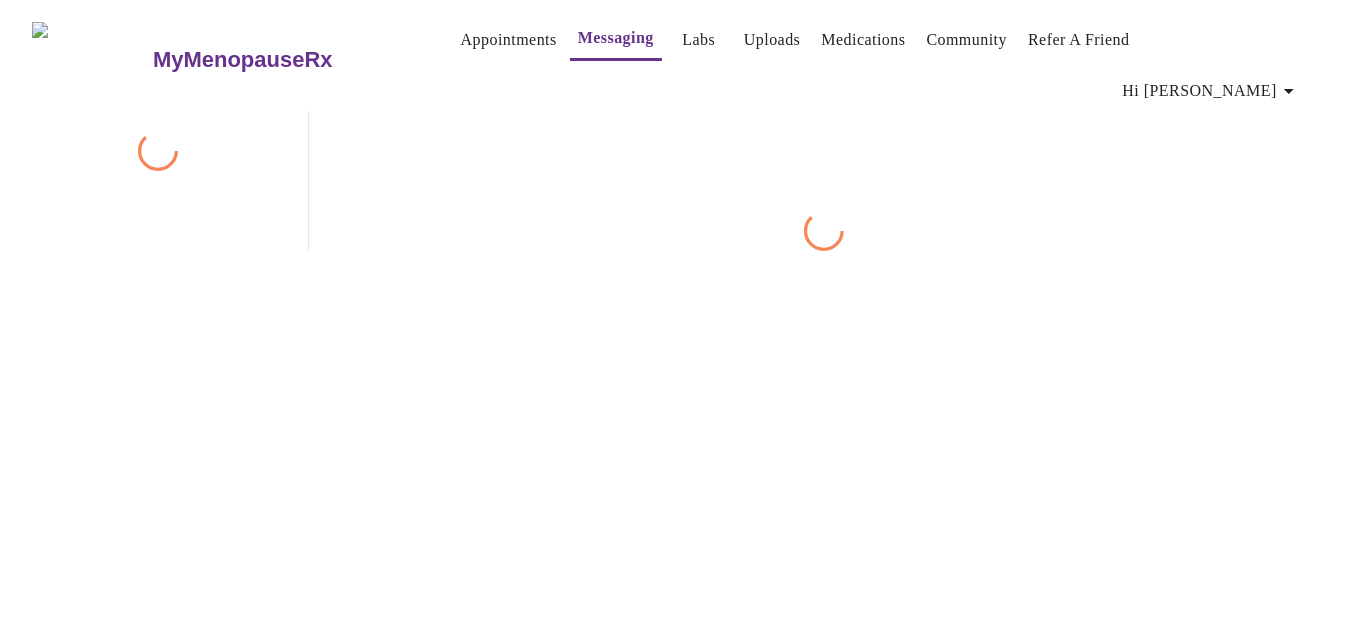 scroll, scrollTop: 75, scrollLeft: 0, axis: vertical 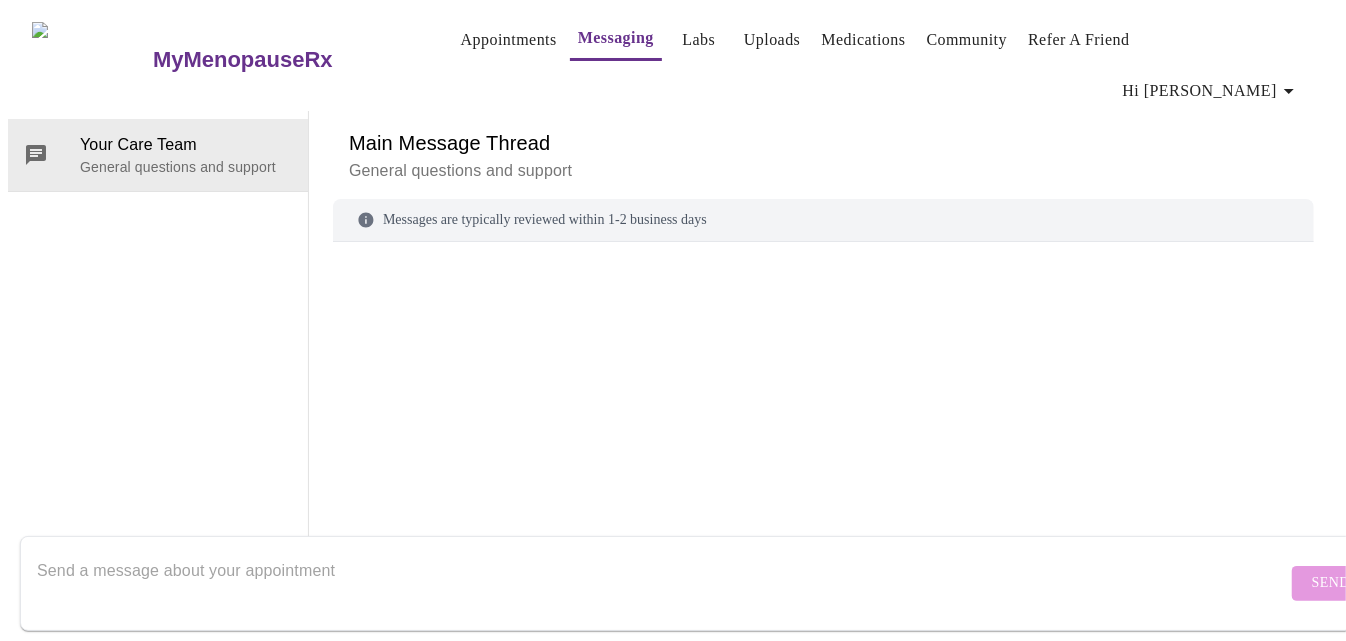 click at bounding box center (662, 583) 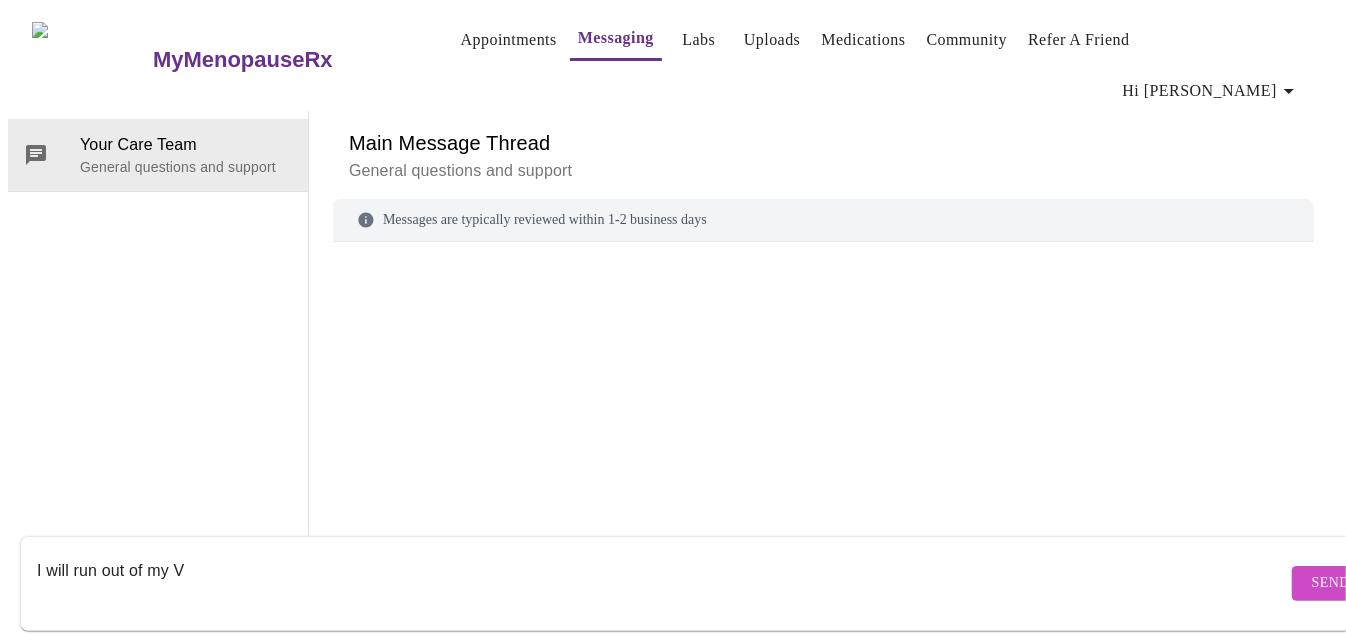 paste on "enlafaxine" 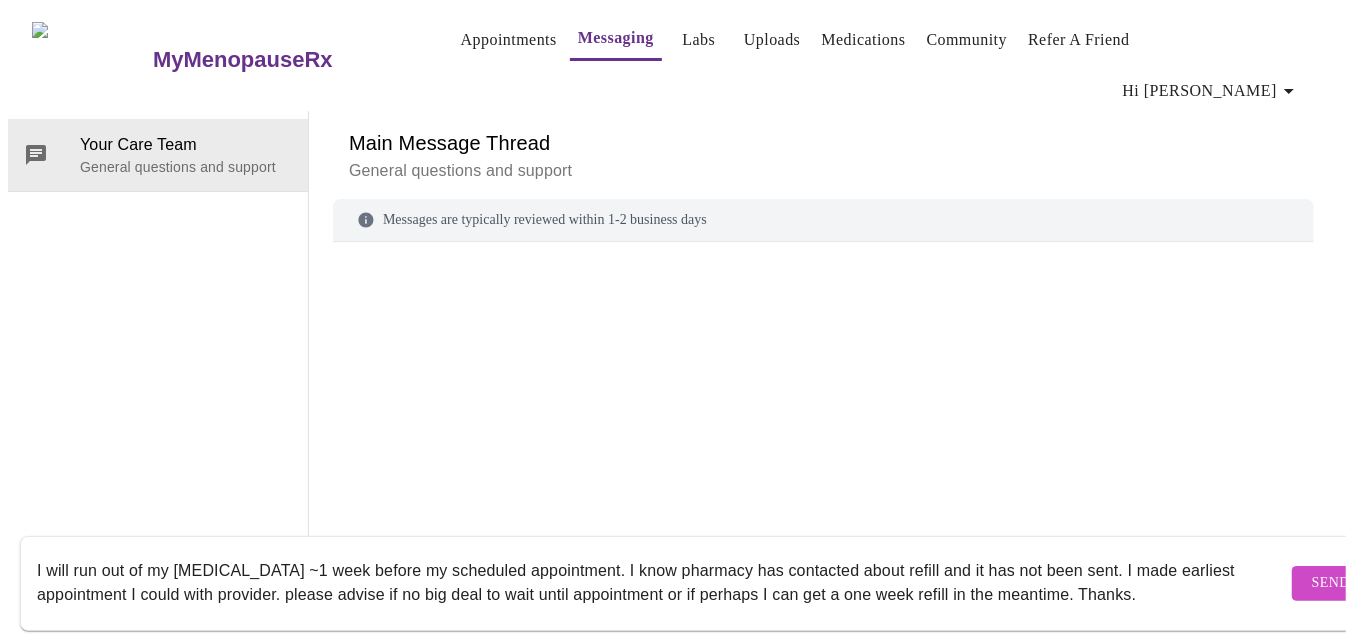 type on "I will run out of my Venlafaxine ~1 week before my scheduled appointment. I know pharmacy has contacted about refill and it has not been sent. I made earliest appointment I could with provider. please advise if no big deal to wait until appointment or if perhaps I can get a one week refill in the meantime. Thanks." 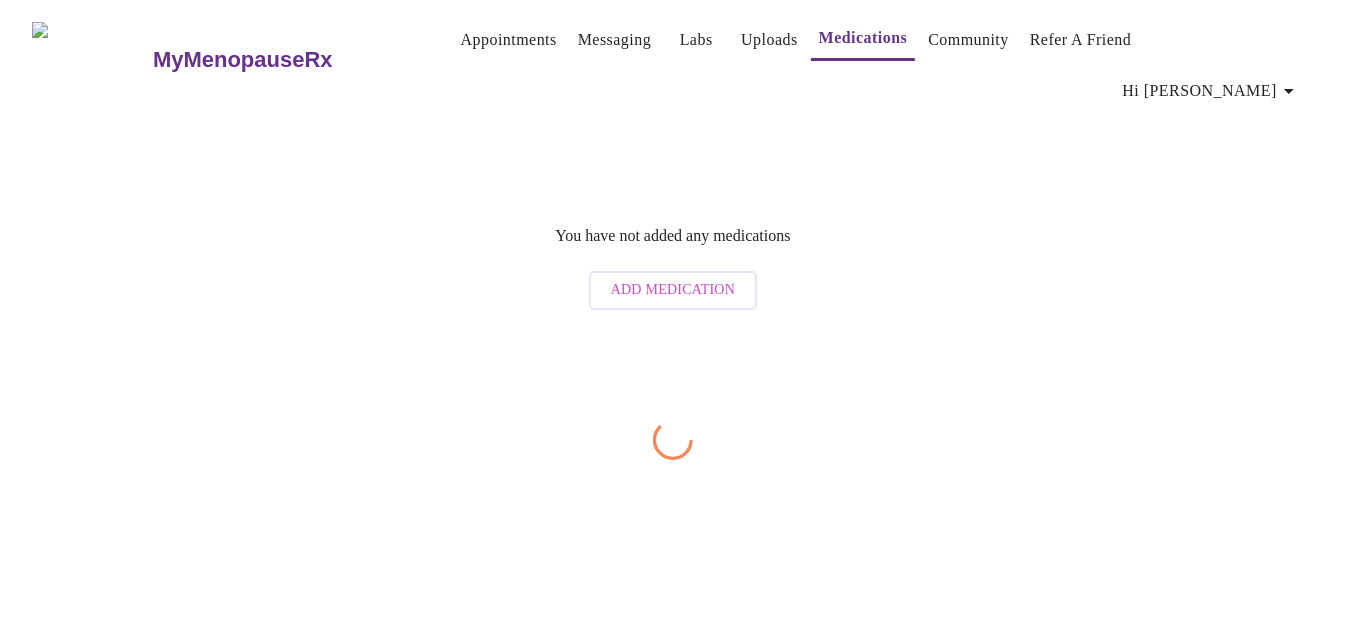 scroll, scrollTop: 0, scrollLeft: 0, axis: both 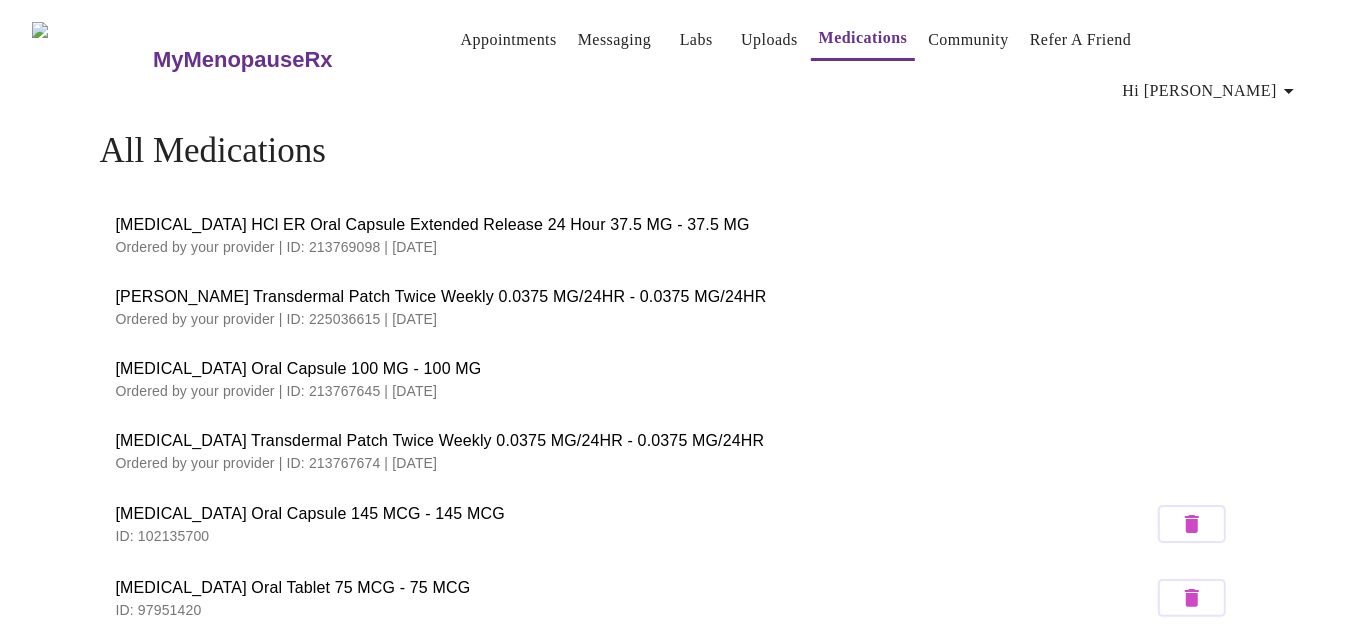 click on "Appointments" at bounding box center (509, 40) 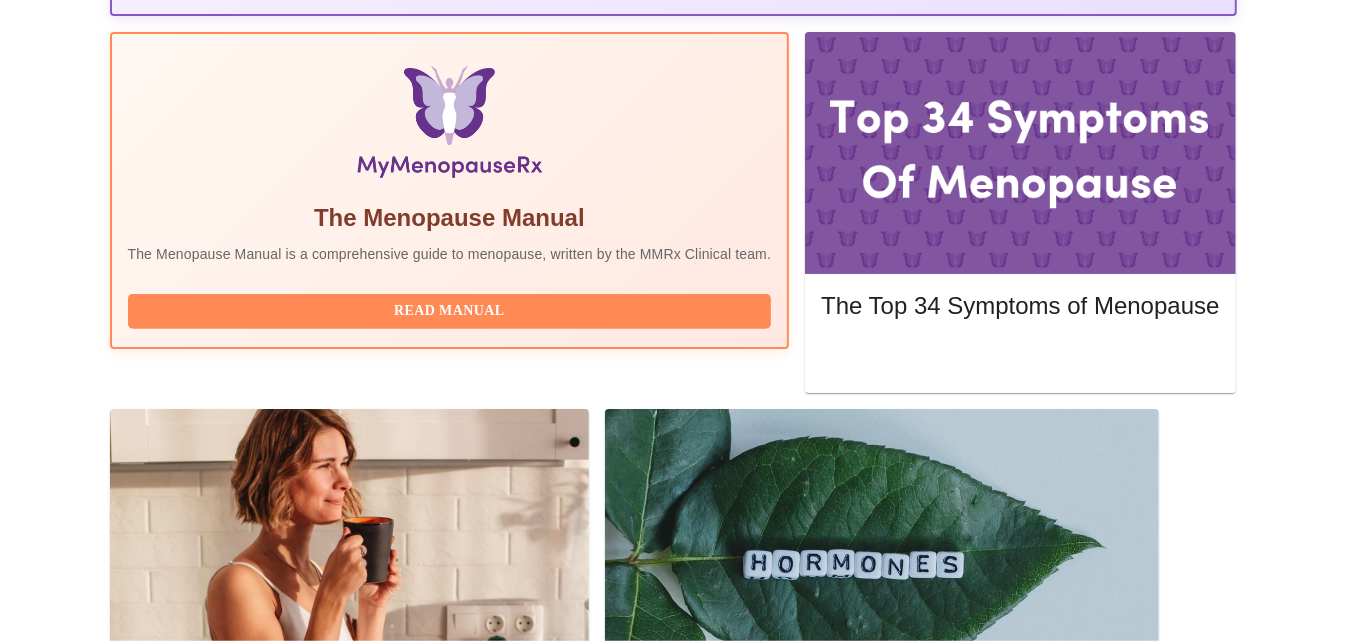 scroll, scrollTop: 727, scrollLeft: 0, axis: vertical 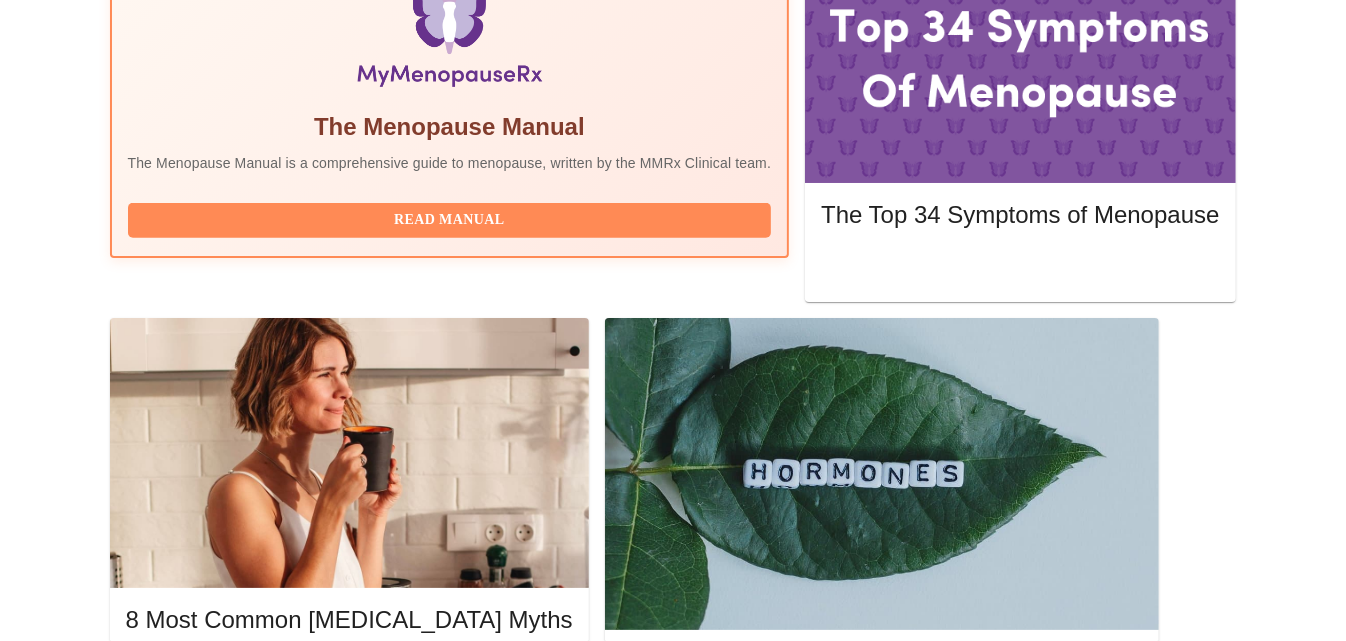 click on "Reschedule" at bounding box center (1156, 1525) 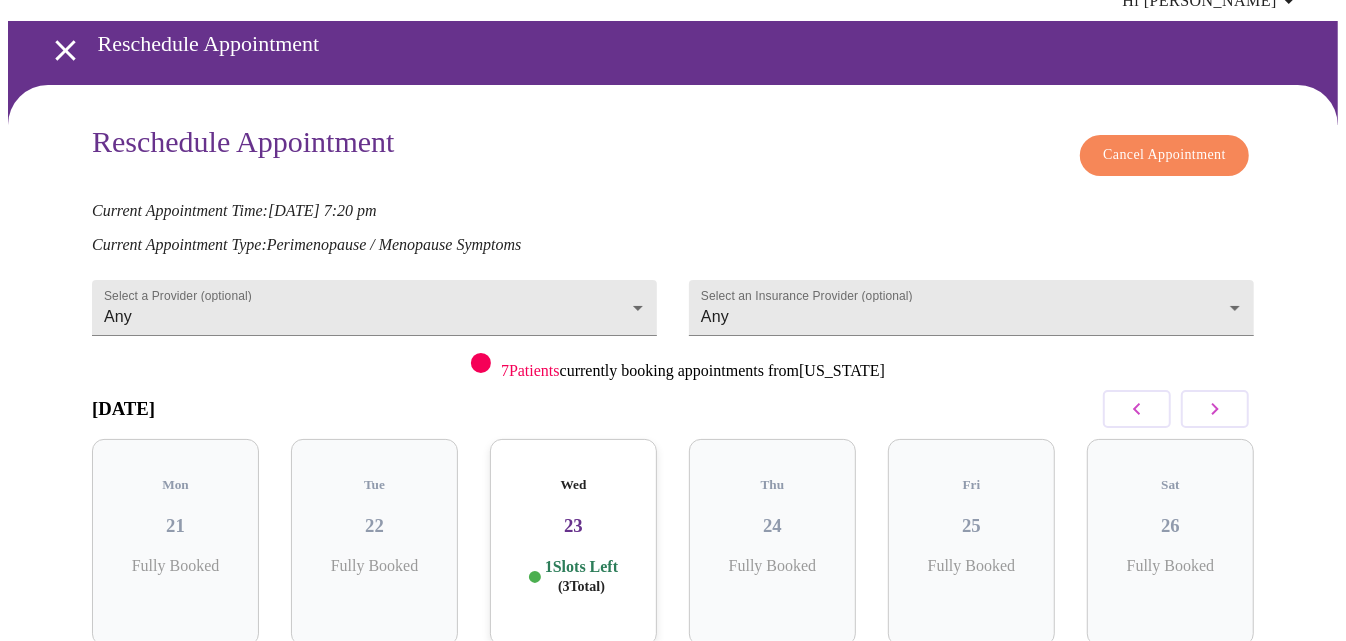 scroll, scrollTop: 181, scrollLeft: 0, axis: vertical 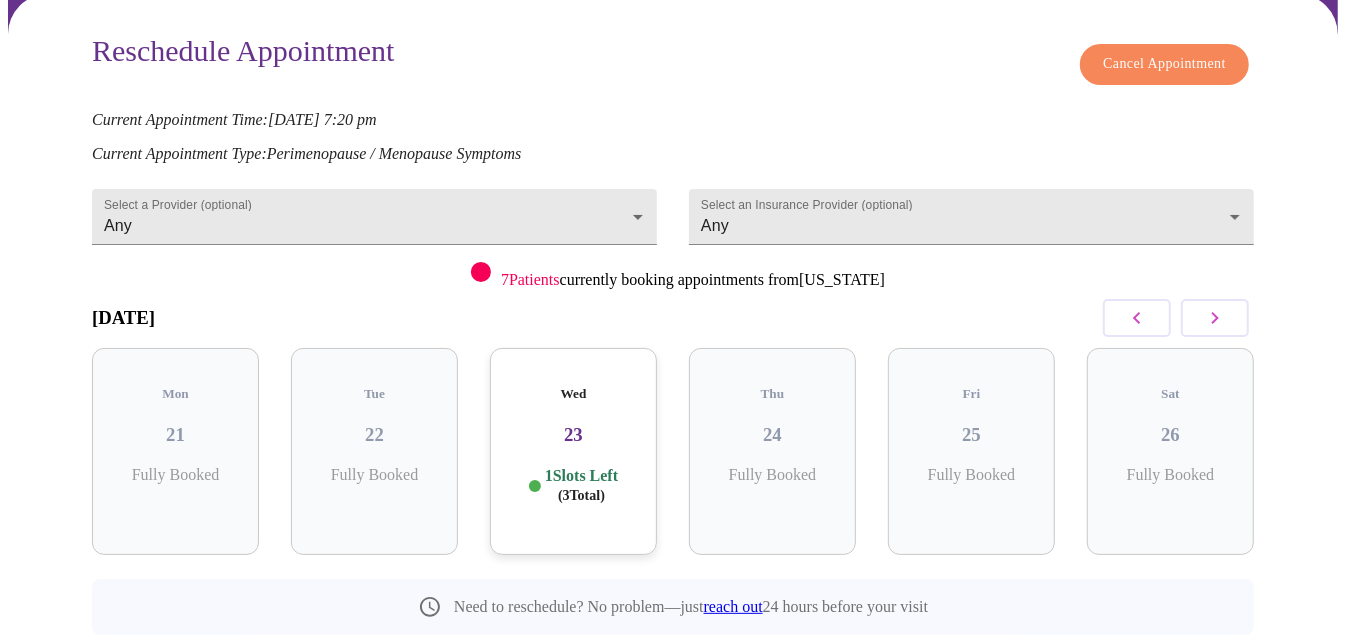 click on "Wed 23 1  Slots Left ( 3  Total)" at bounding box center (573, 451) 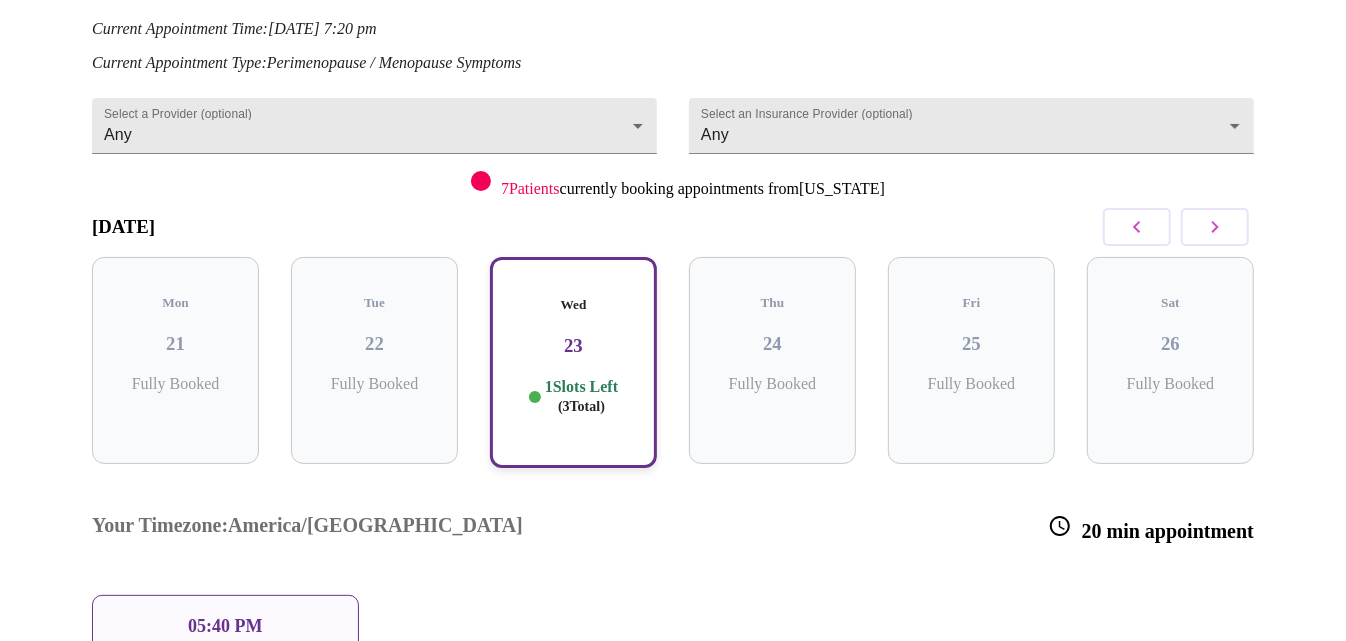 scroll, scrollTop: 361, scrollLeft: 0, axis: vertical 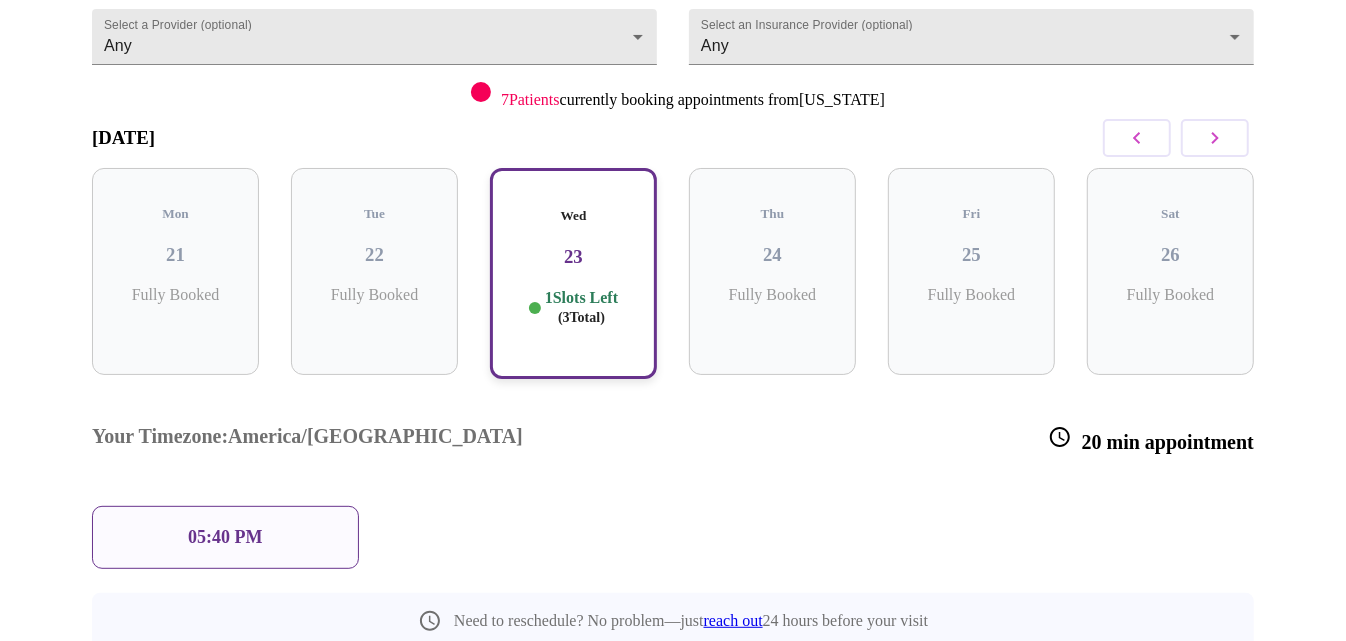 click 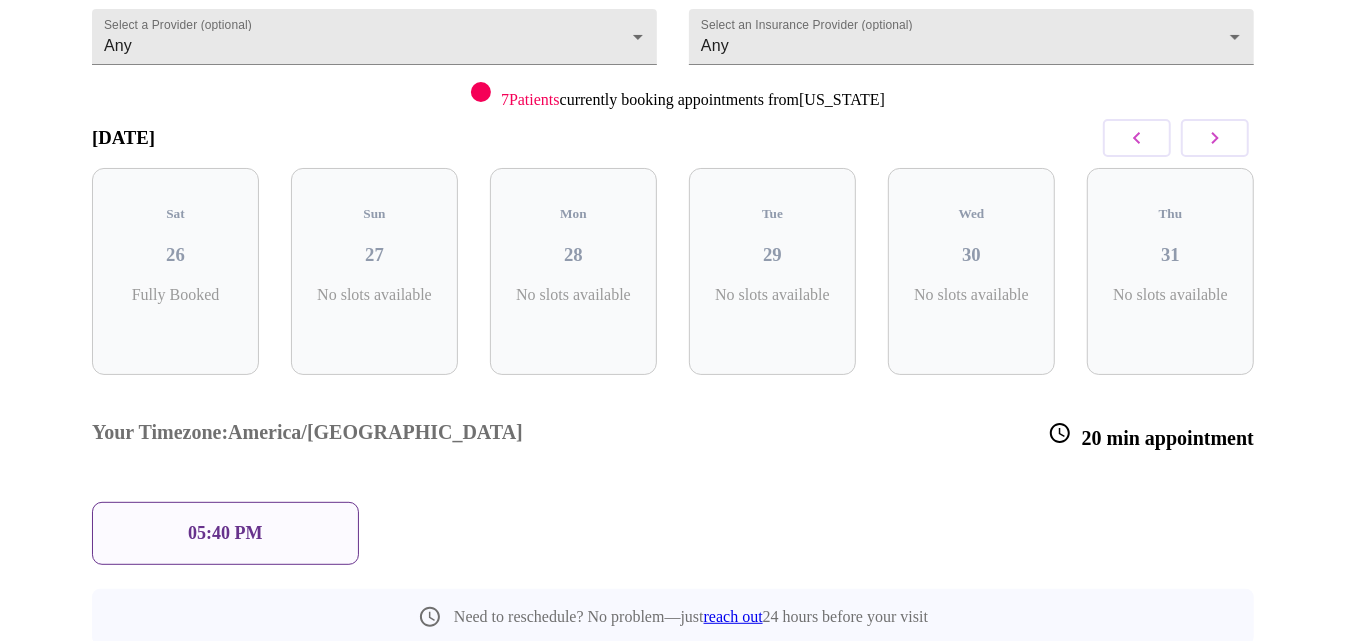 scroll, scrollTop: 199, scrollLeft: 0, axis: vertical 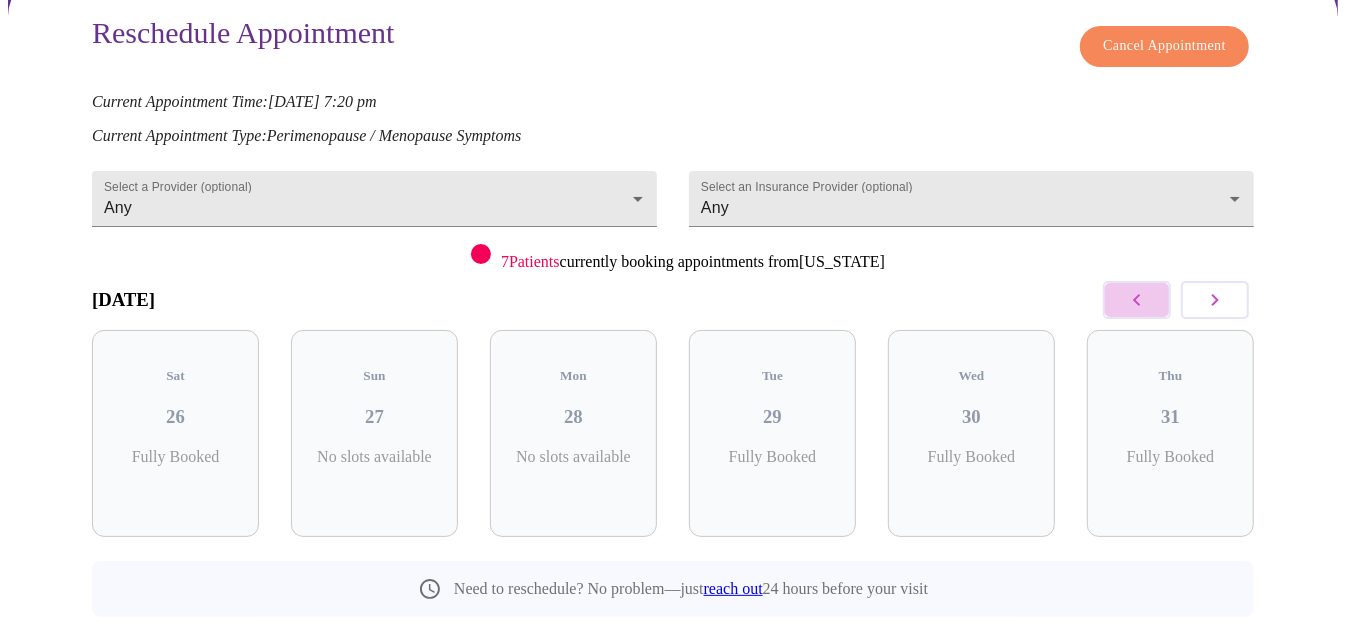 click 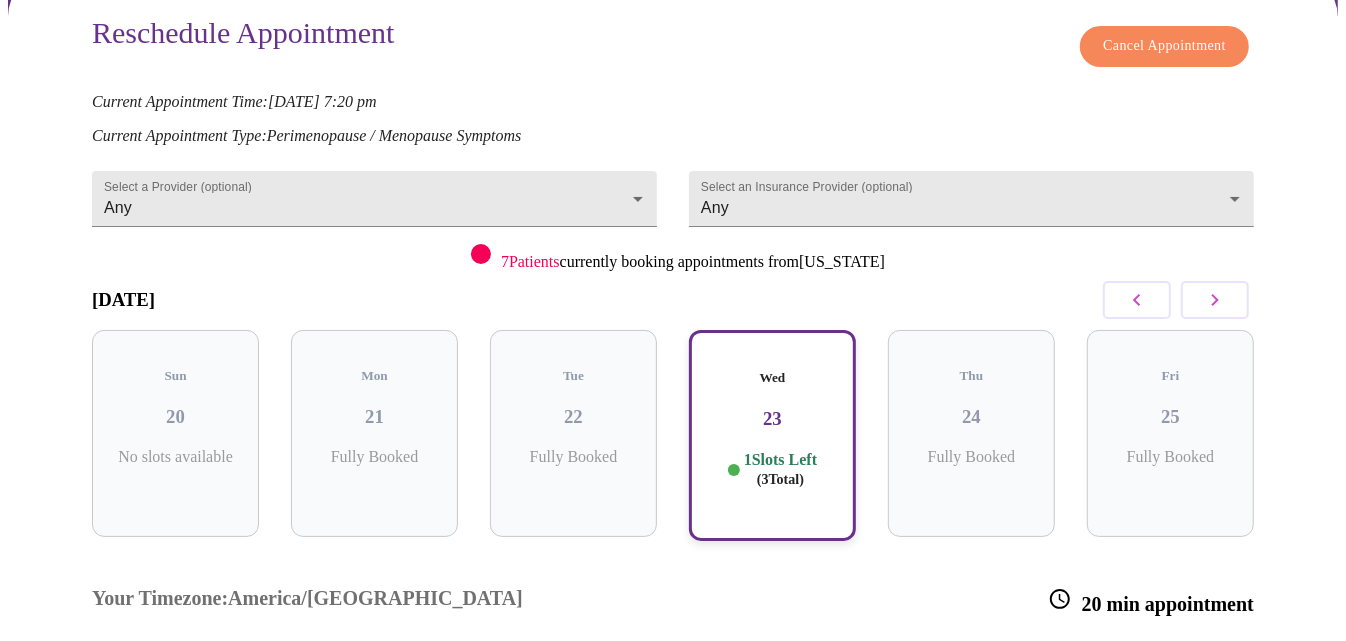scroll, scrollTop: 290, scrollLeft: 0, axis: vertical 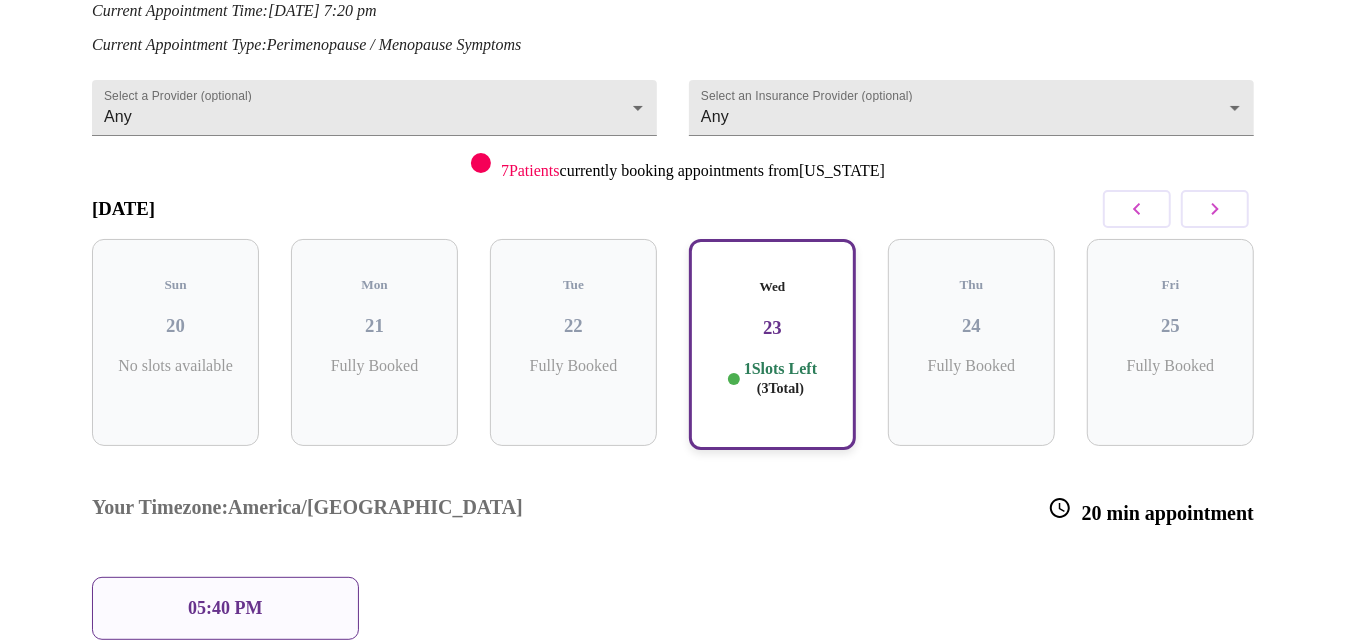 click on "05:40 PM" at bounding box center [225, 608] 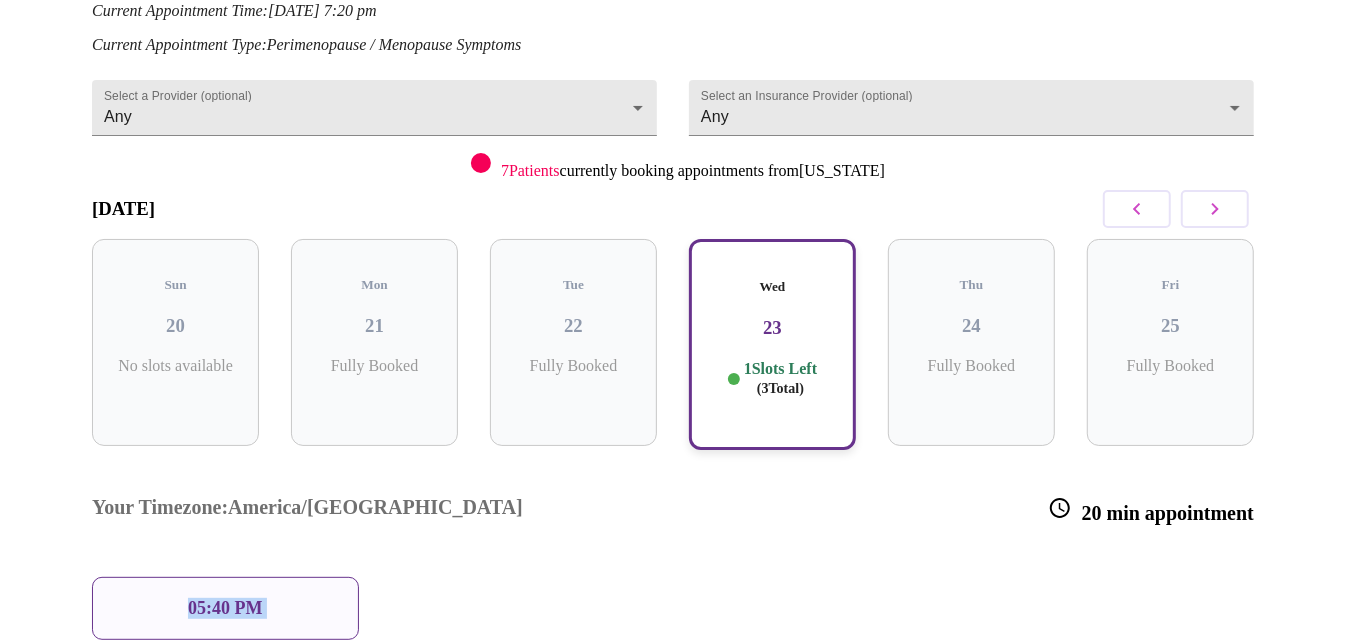 click on "05:40 PM" at bounding box center [225, 608] 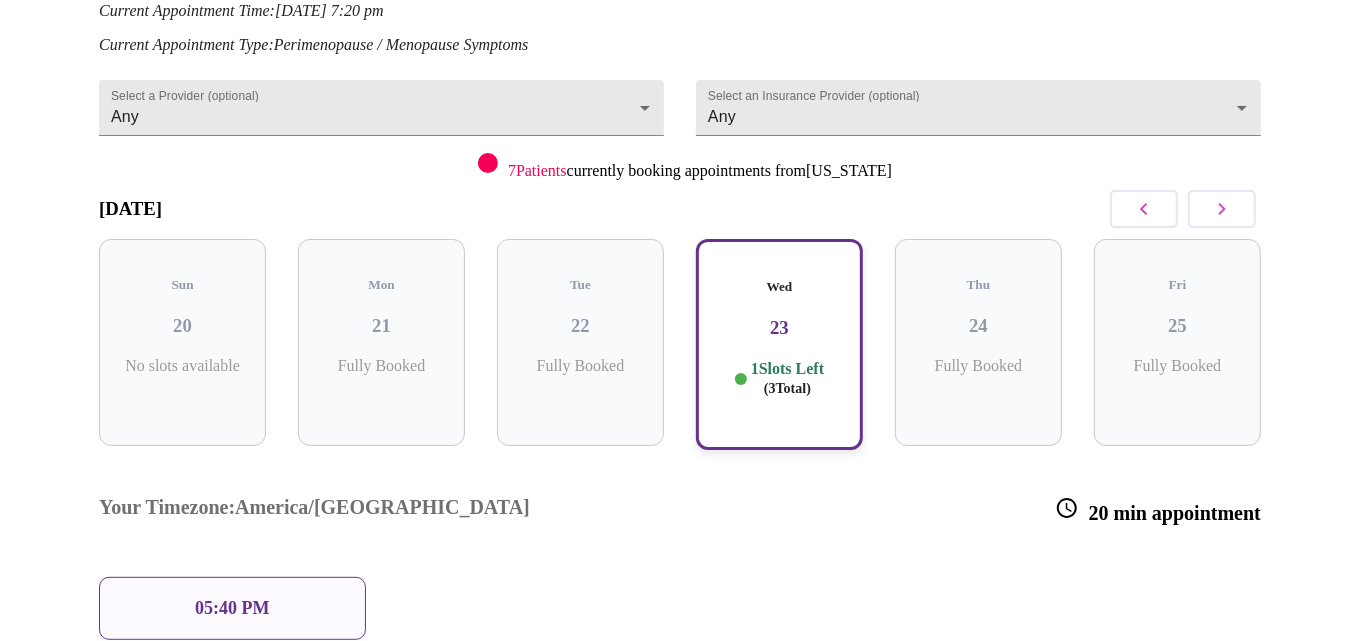 scroll, scrollTop: 380, scrollLeft: 0, axis: vertical 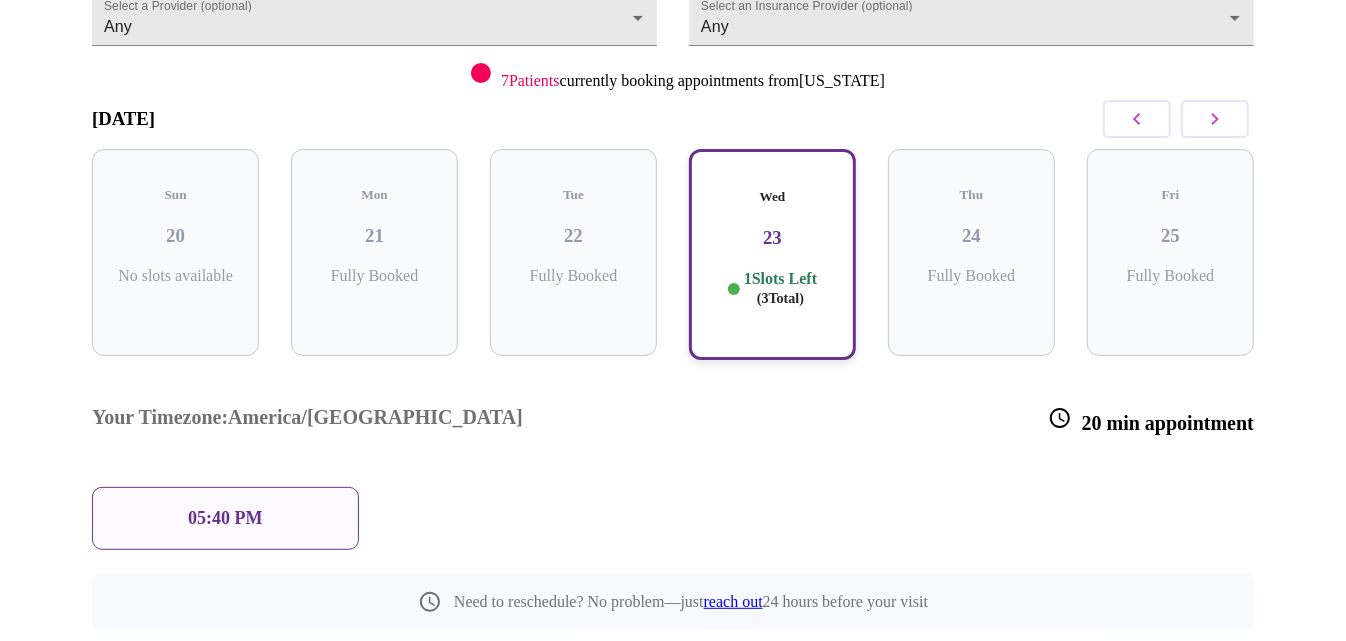 click on "05:40 PM" at bounding box center (225, 518) 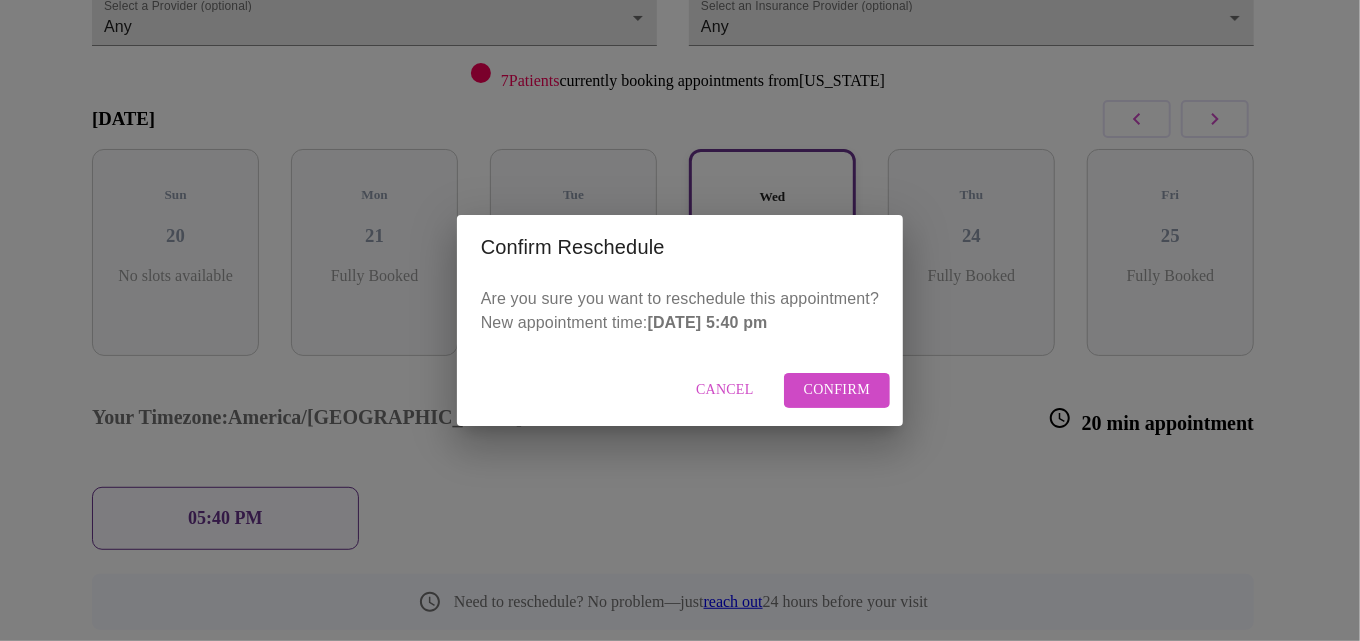 click on "Confirm" at bounding box center (837, 390) 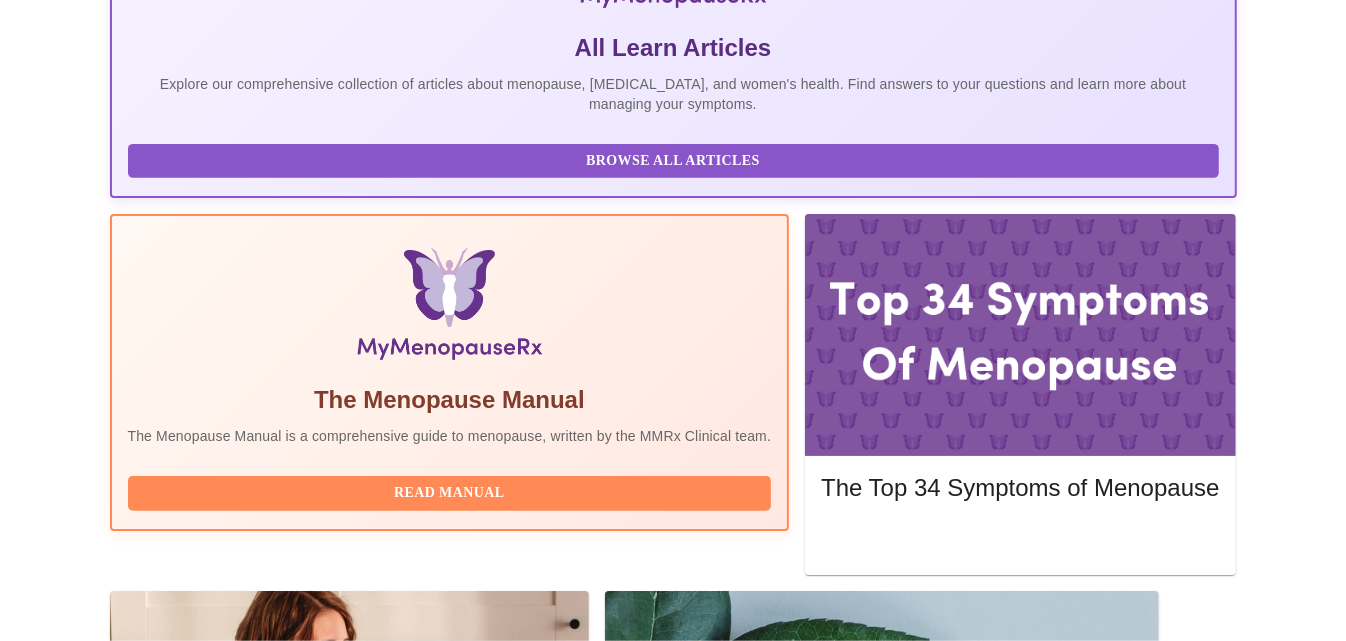 scroll, scrollTop: 545, scrollLeft: 0, axis: vertical 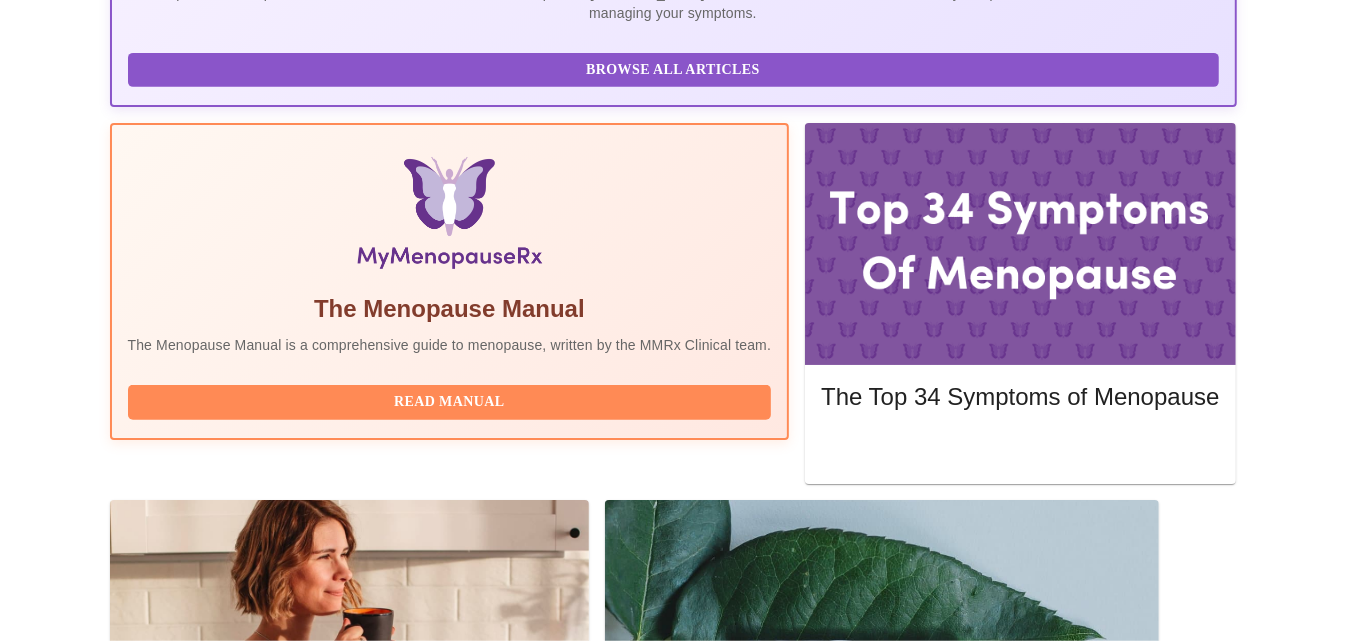 click on "Complete Pre-Assessment" at bounding box center (1101, 1707) 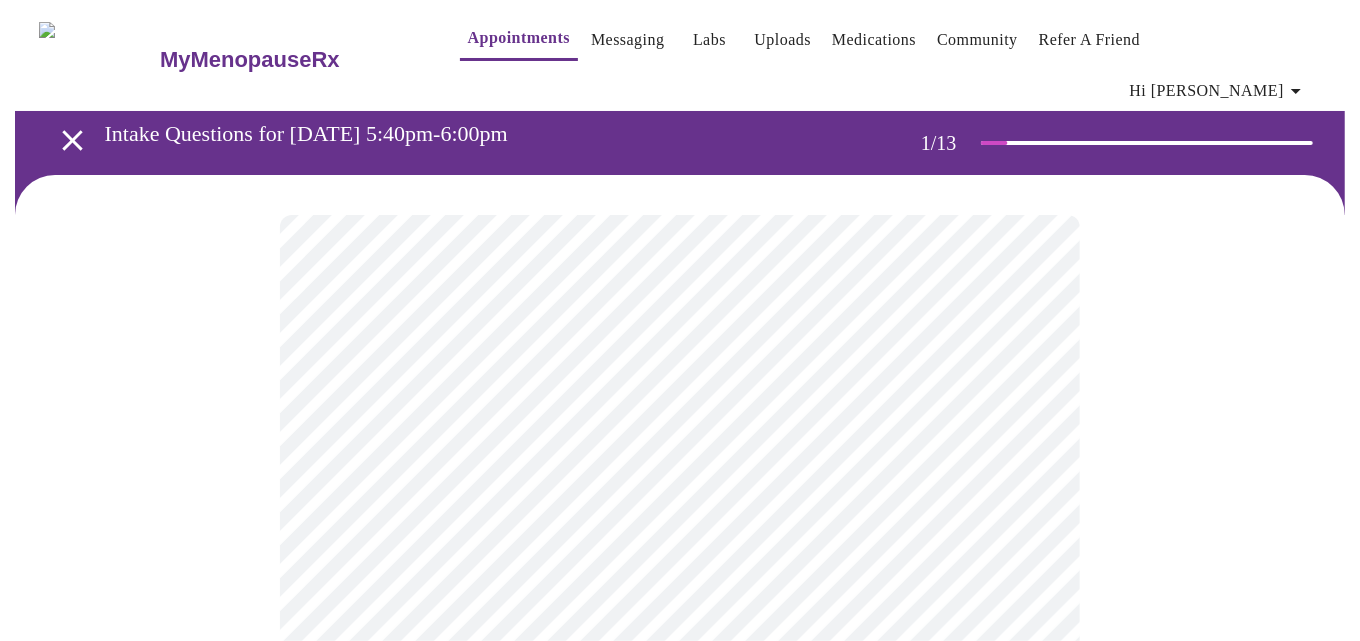 scroll, scrollTop: 90, scrollLeft: 0, axis: vertical 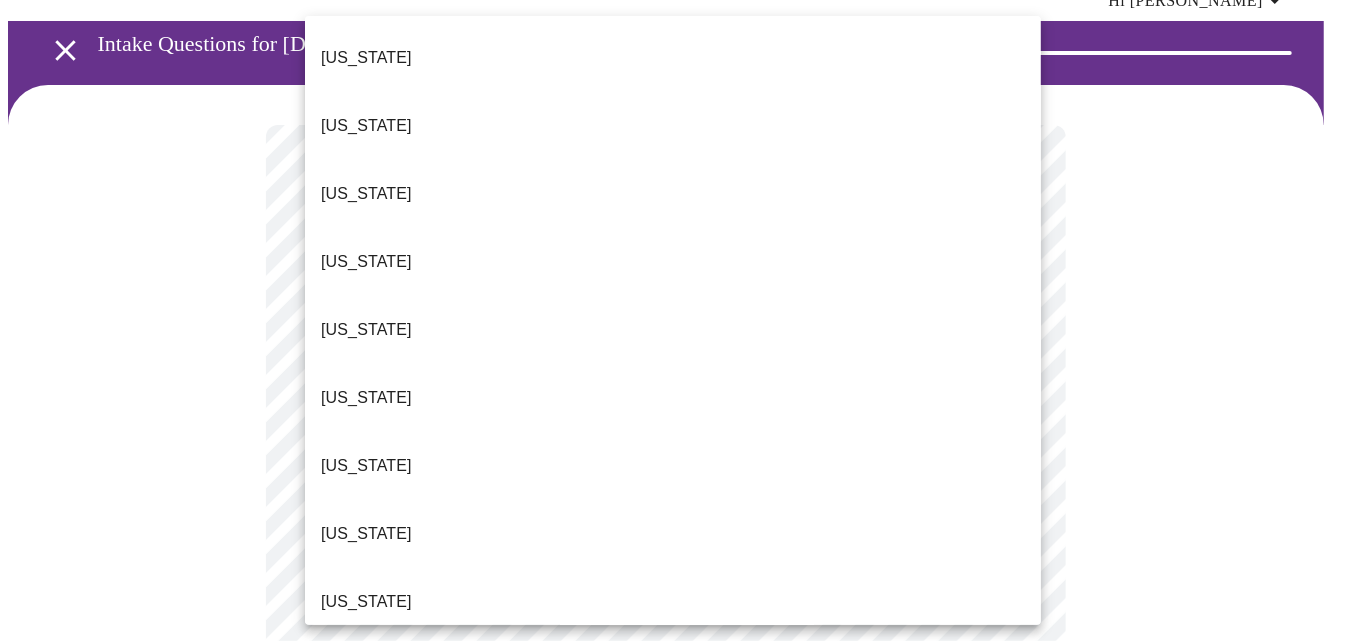 click on "MyMenopauseRx Appointments Messaging Labs Uploads Medications Community Refer a Friend Hi [PERSON_NAME]   Intake Questions for [DATE] 5:40pm-6:00pm 1  /  13 Settings Billing Invoices Log out [US_STATE]
[US_STATE]
[US_STATE]
[US_STATE]
[US_STATE]
[US_STATE]
[US_STATE]
[US_STATE]
[US_STATE]
[US_STATE]
[US_STATE]
[US_STATE]
[US_STATE]
[US_STATE]
[US_STATE]
[US_STATE]
[US_STATE]
[US_STATE]
[US_STATE]
[US_STATE]
[US_STATE]
[US_STATE]
[US_STATE]
[US_STATE]
[US_STATE]
[US_STATE]
[US_STATE]
[US_STATE]
[GEOGRAPHIC_DATA]
[US_STATE]
[US_STATE]
[US_STATE]
[US_STATE]
[US_STATE]
[US_STATE]
[US_STATE]
[US_STATE]
[US_STATE]
[US_STATE]
[US_STATE]
[US_STATE]
[US_STATE]
[US_STATE]
[US_STATE]
[US_STATE][PERSON_NAME][US_STATE]
[US_STATE], D.C. ([US_STATE])
[US_STATE]
[US_STATE]
[US_STATE]" at bounding box center (673, 850) 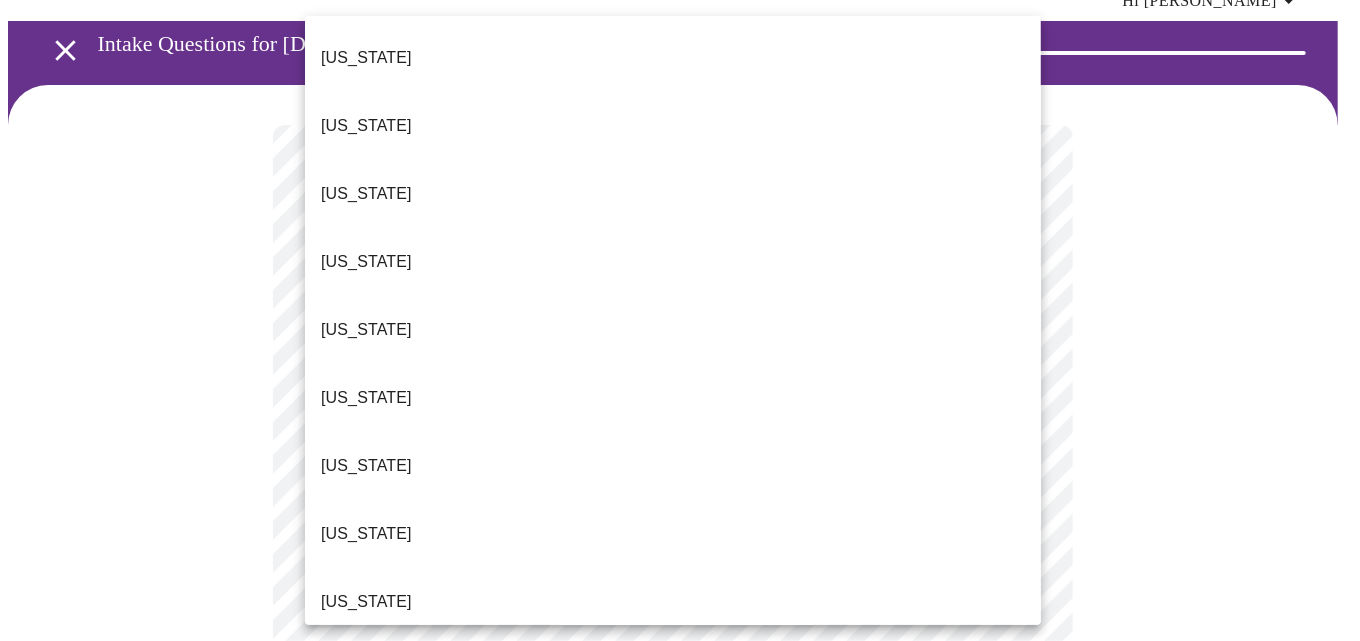 type 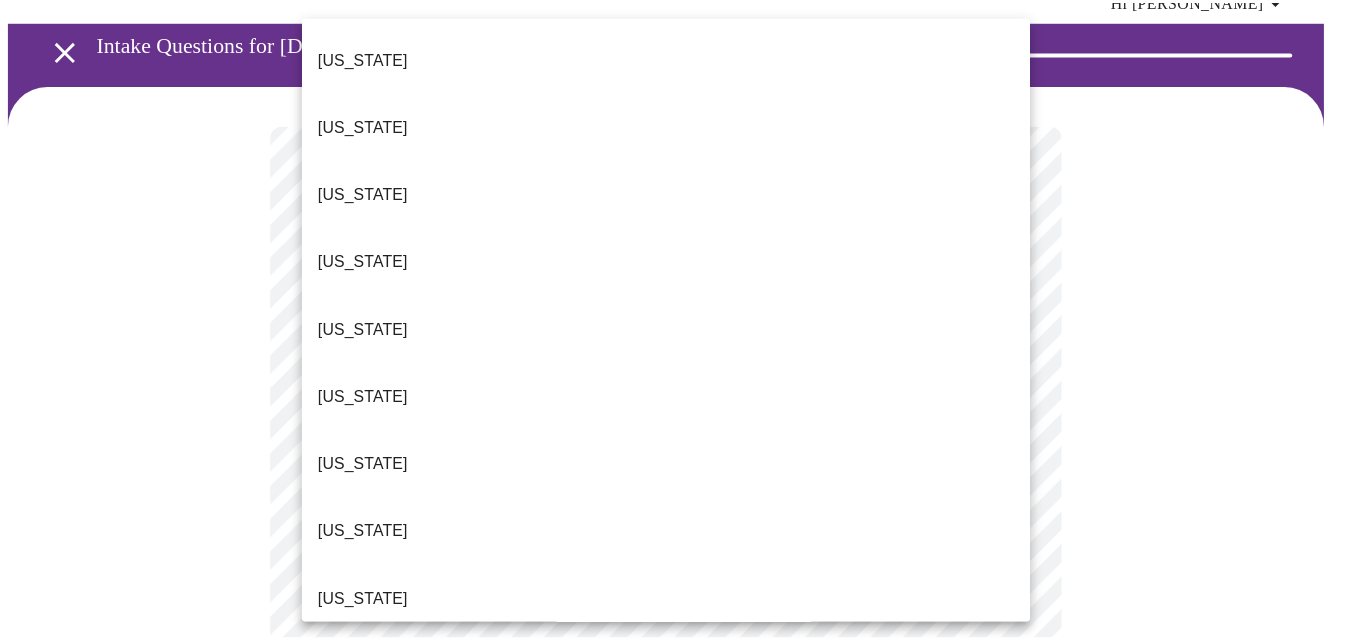 scroll, scrollTop: 1808, scrollLeft: 0, axis: vertical 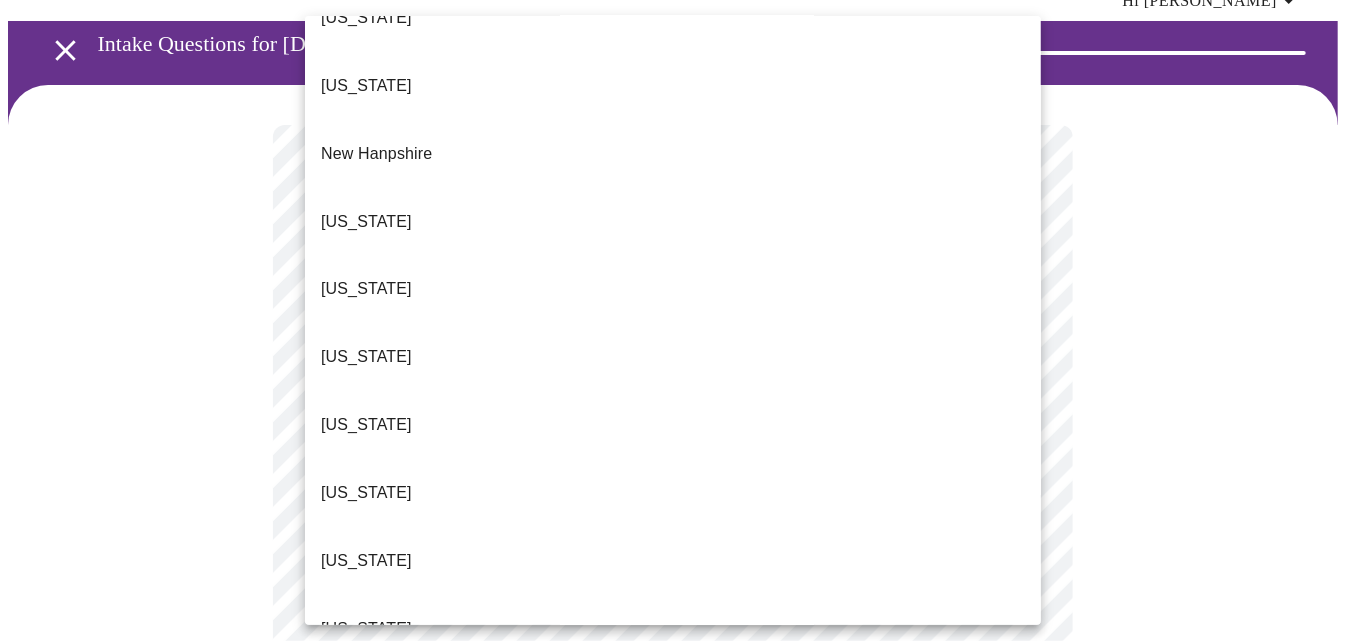 type 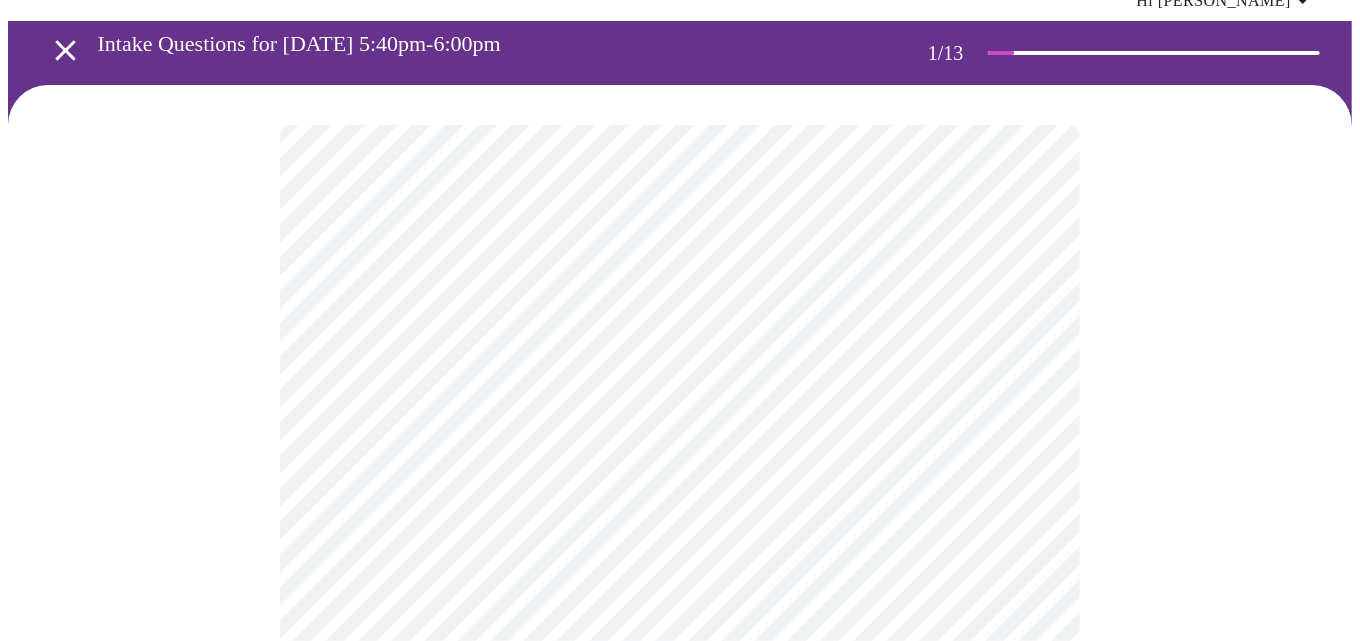 click on "MyMenopauseRx Appointments Messaging Labs Uploads Medications Community Refer a Friend Hi [PERSON_NAME]   Intake Questions for [DATE] 5:40pm-6:00pm 1  /  13 Settings Billing Invoices Log out" at bounding box center [680, 844] 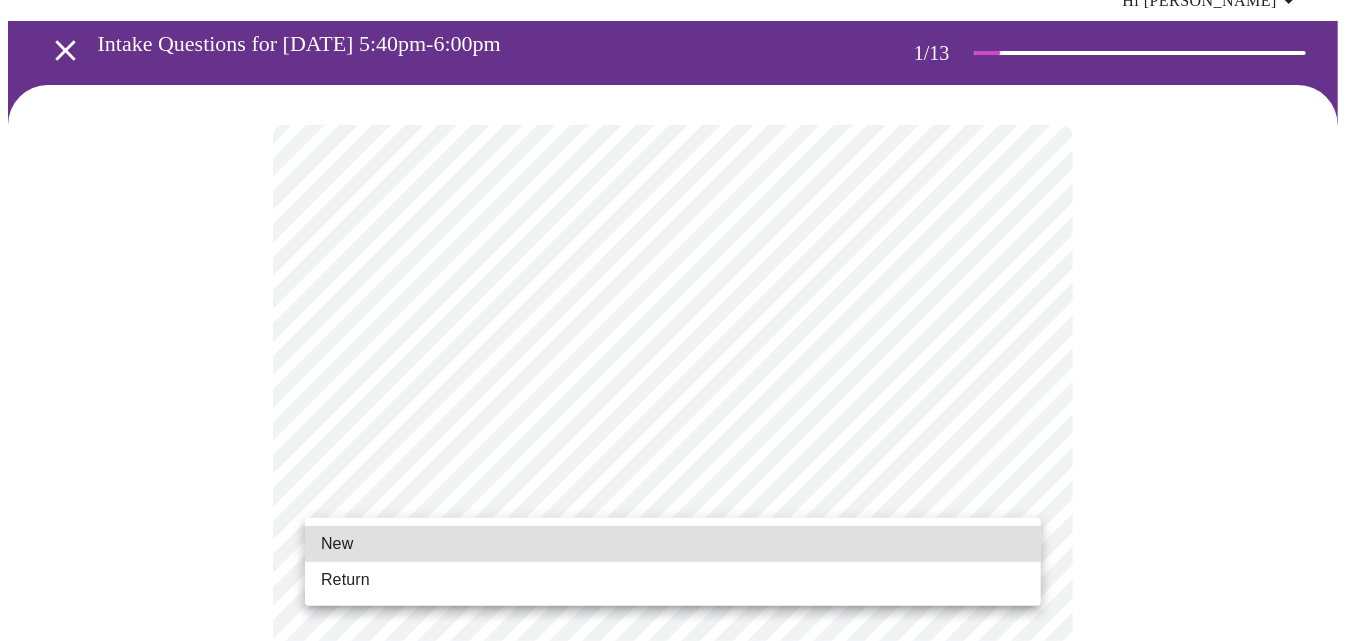 click on "Return" at bounding box center (345, 580) 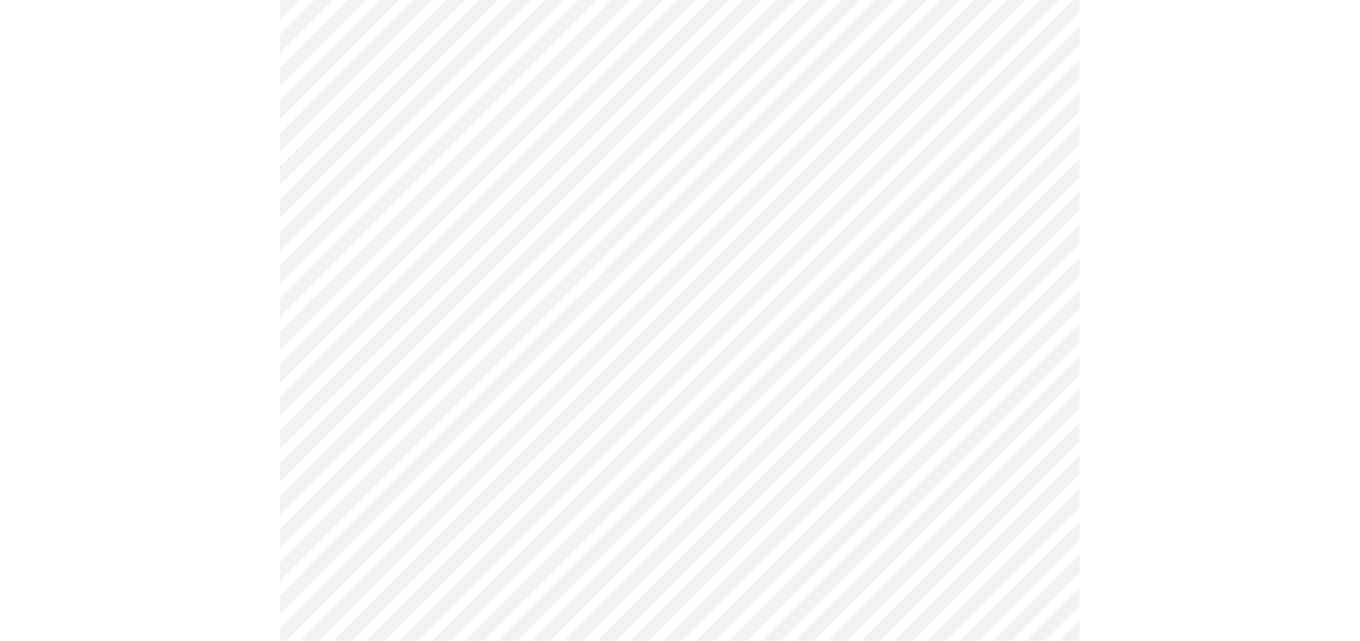 scroll, scrollTop: 1155, scrollLeft: 0, axis: vertical 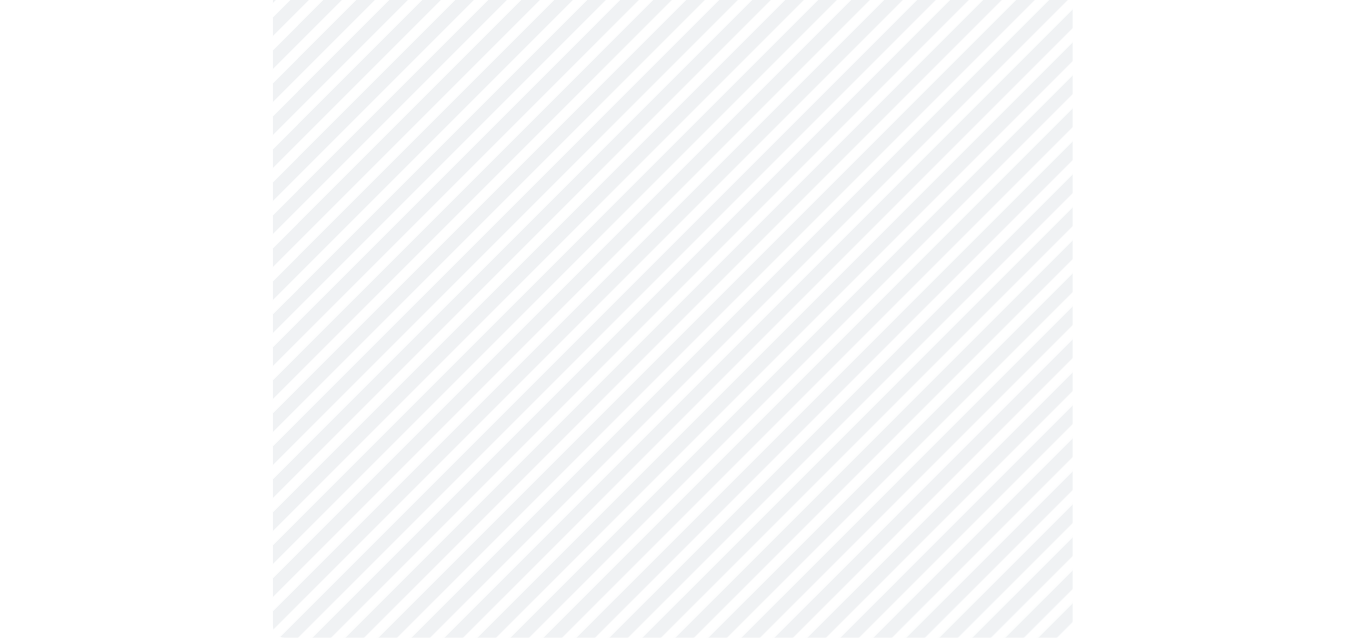 click on "MyMenopauseRx Appointments Messaging Labs Uploads Medications Community Refer a Friend Hi [PERSON_NAME]   Intake Questions for [DATE] 5:40pm-6:00pm 1  /  13 Settings Billing Invoices Log out" at bounding box center [673, -235] 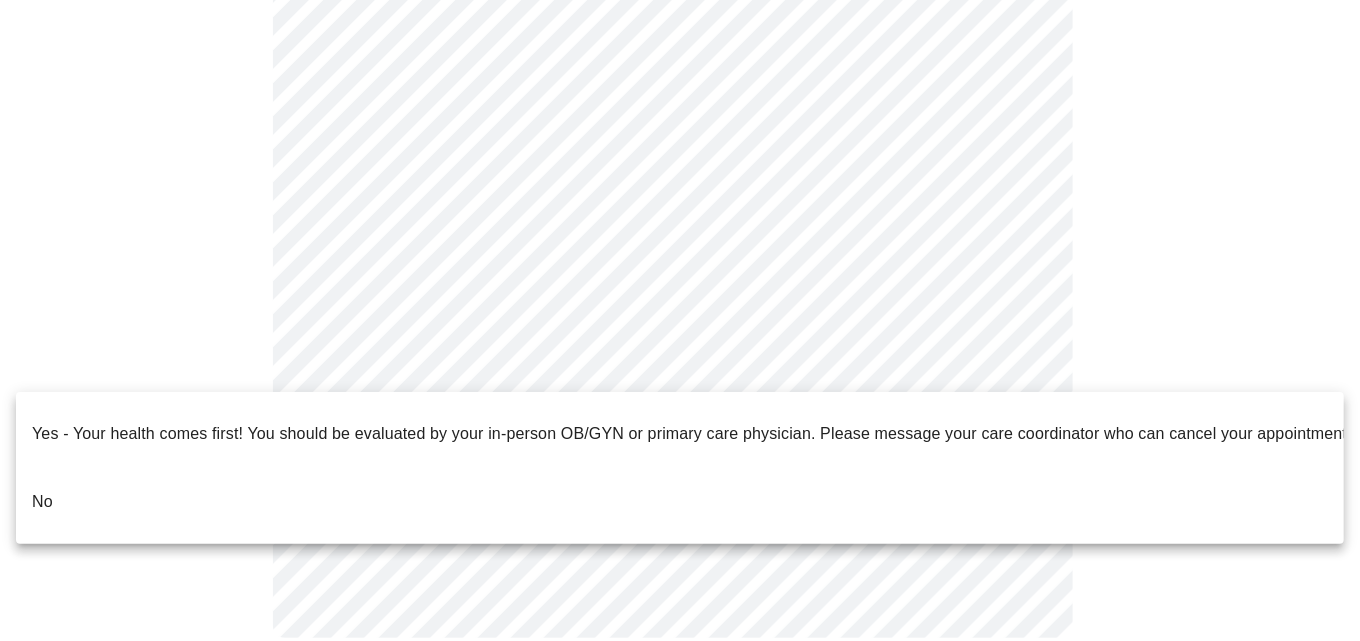 click on "No" at bounding box center [680, 502] 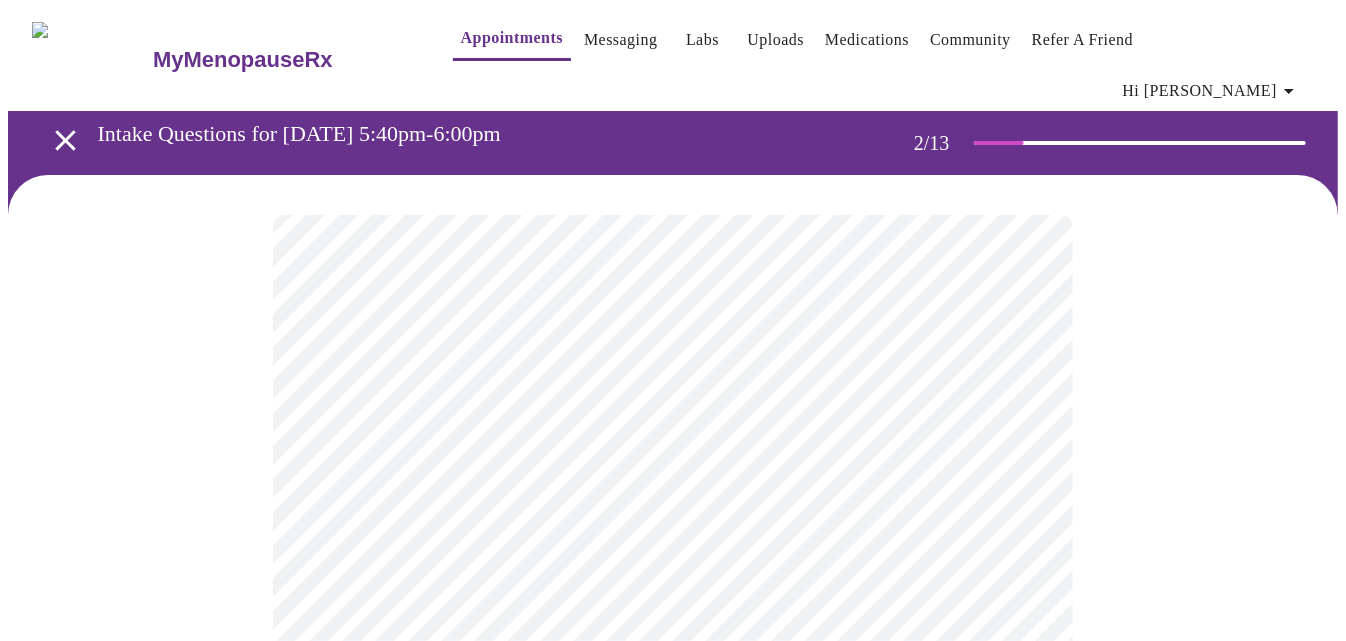 scroll, scrollTop: 90, scrollLeft: 0, axis: vertical 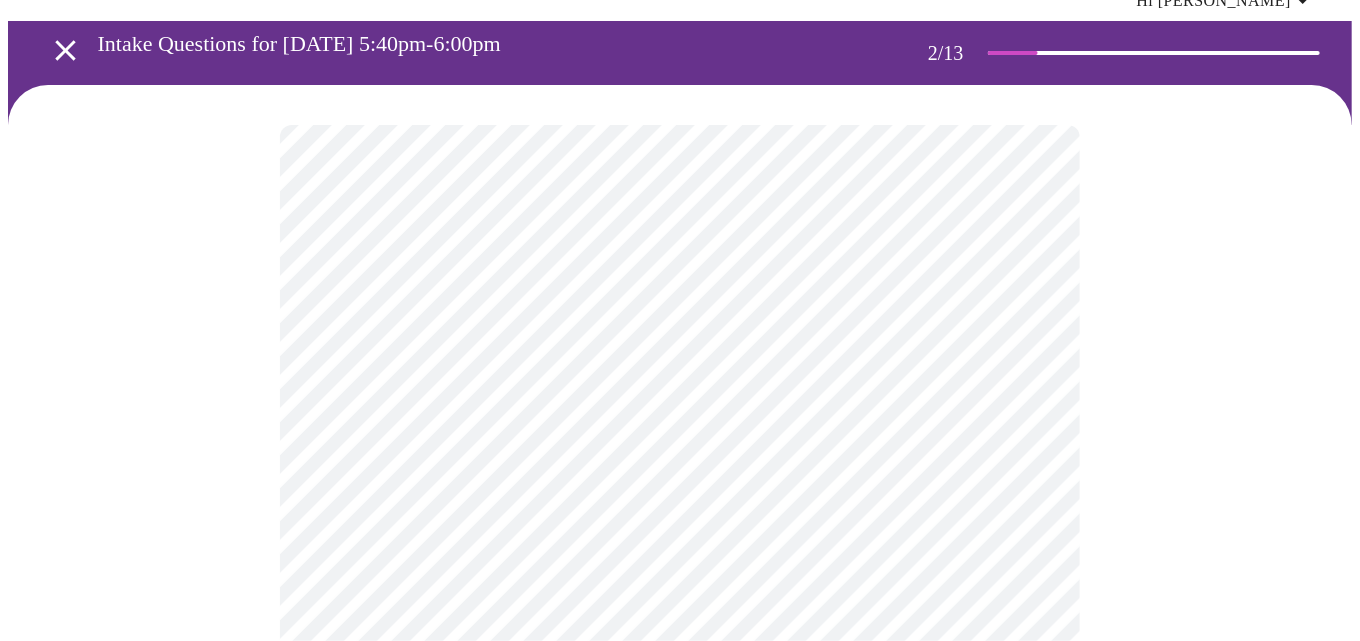 click on "MyMenopauseRx Appointments Messaging Labs Uploads Medications Community Refer a Friend Hi [PERSON_NAME]   Intake Questions for [DATE] 5:40pm-6:00pm 2  /  13 Settings Billing Invoices Log out" at bounding box center [680, 532] 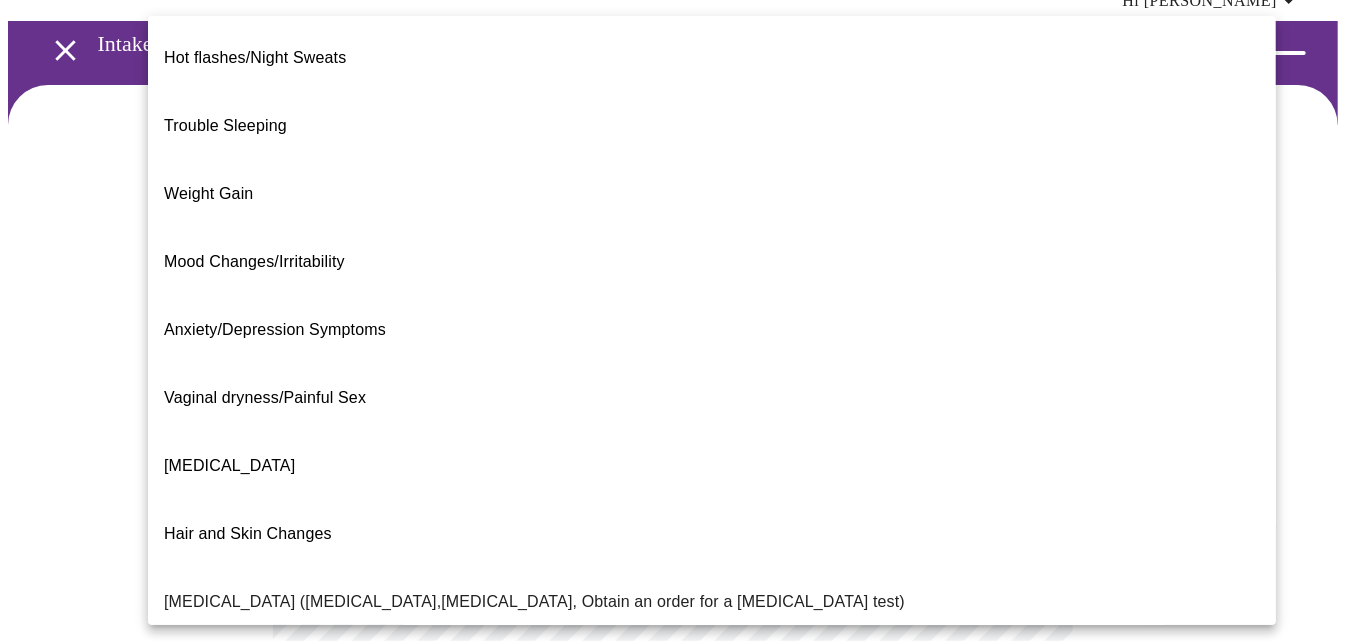 click on "Weight Gain" at bounding box center (208, 193) 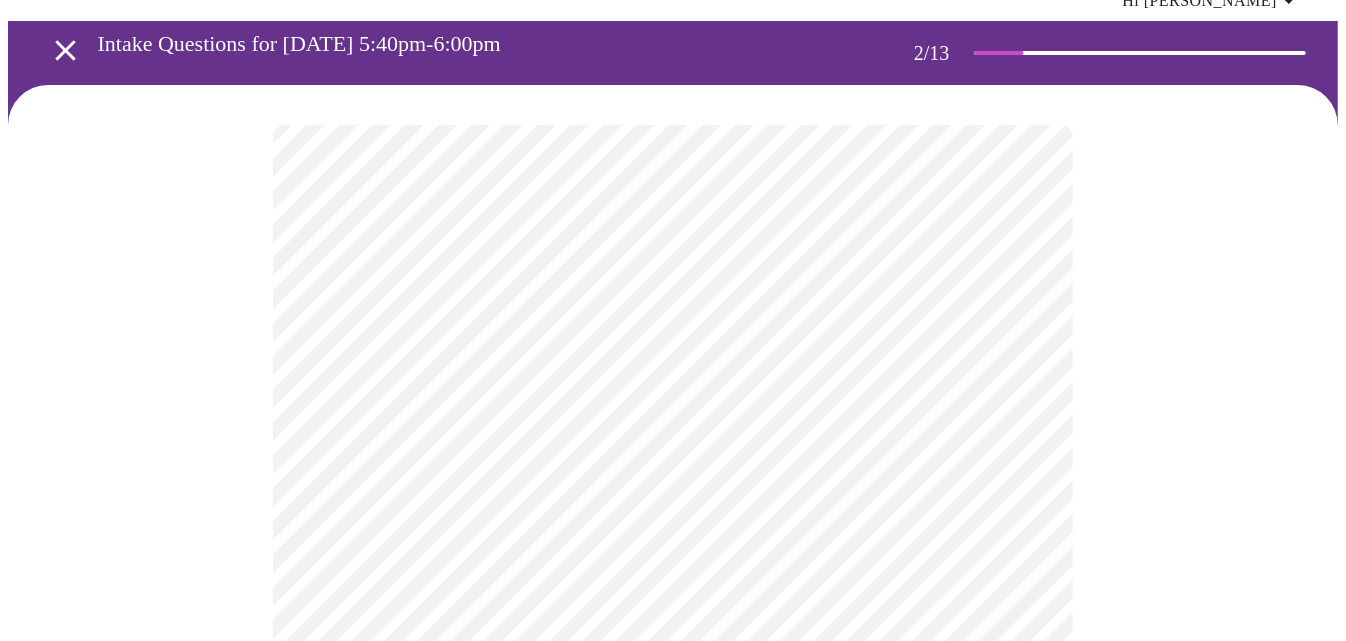 scroll, scrollTop: 181, scrollLeft: 0, axis: vertical 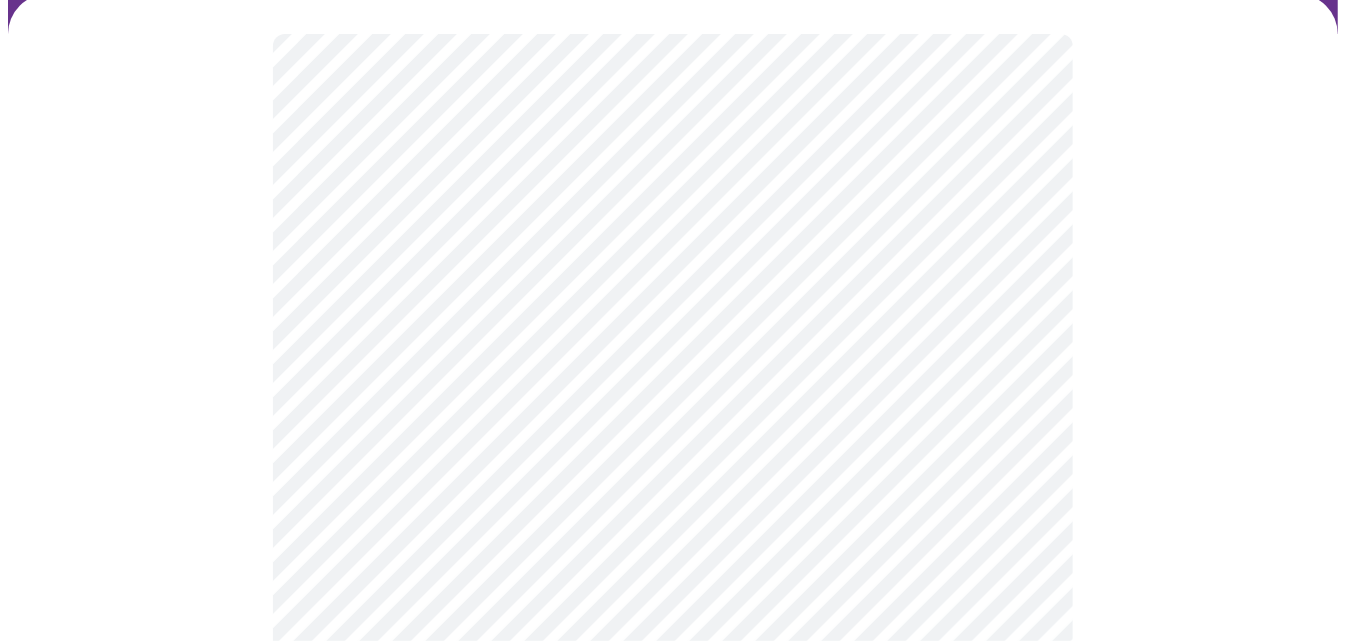 click on "MyMenopauseRx Appointments Messaging Labs Uploads Medications Community Refer a Friend Hi [PERSON_NAME]   Intake Questions for [DATE] 5:40pm-6:00pm 2  /  13 Settings Billing Invoices Log out" at bounding box center (673, 435) 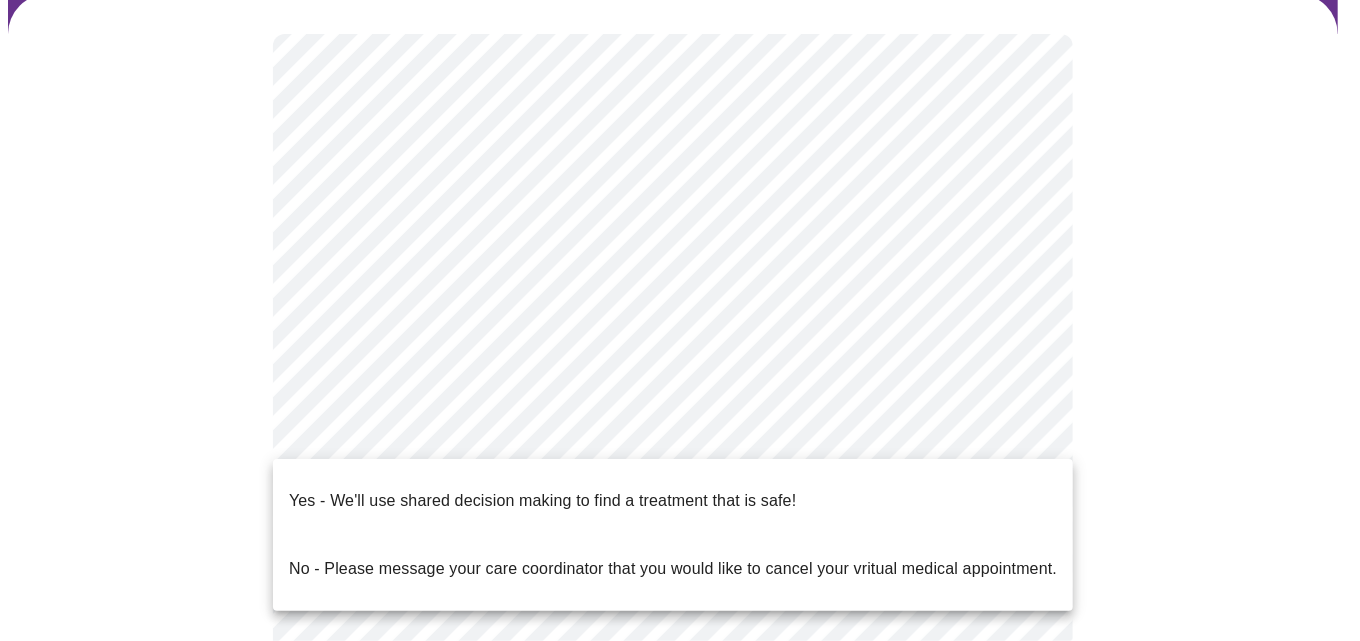 click on "Yes - We'll use shared decision making to find a treatment that is safe!" at bounding box center (673, 501) 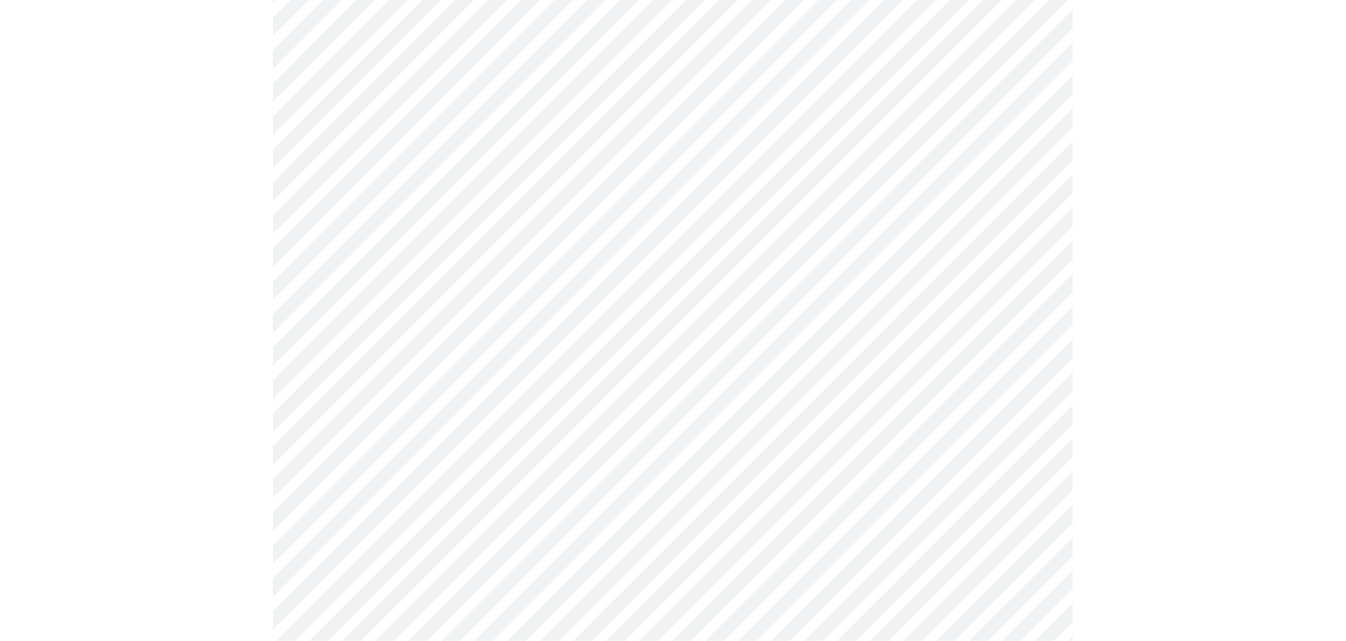 scroll, scrollTop: 454, scrollLeft: 0, axis: vertical 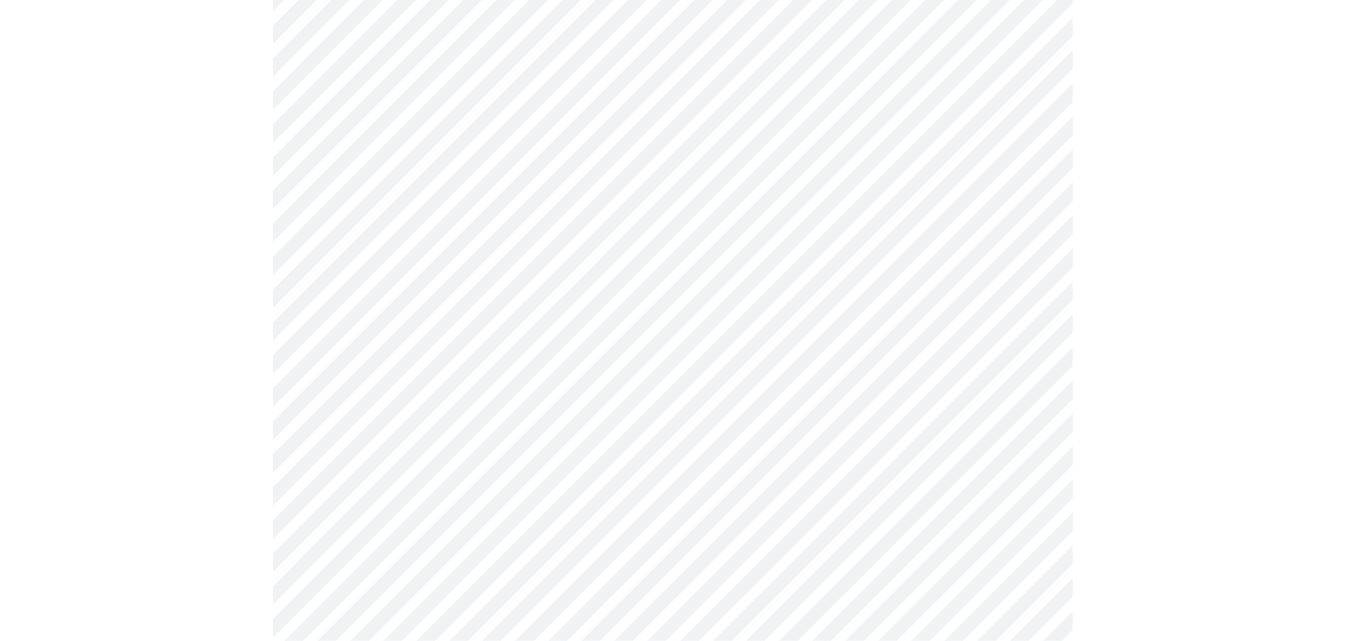 click at bounding box center [673, 240] 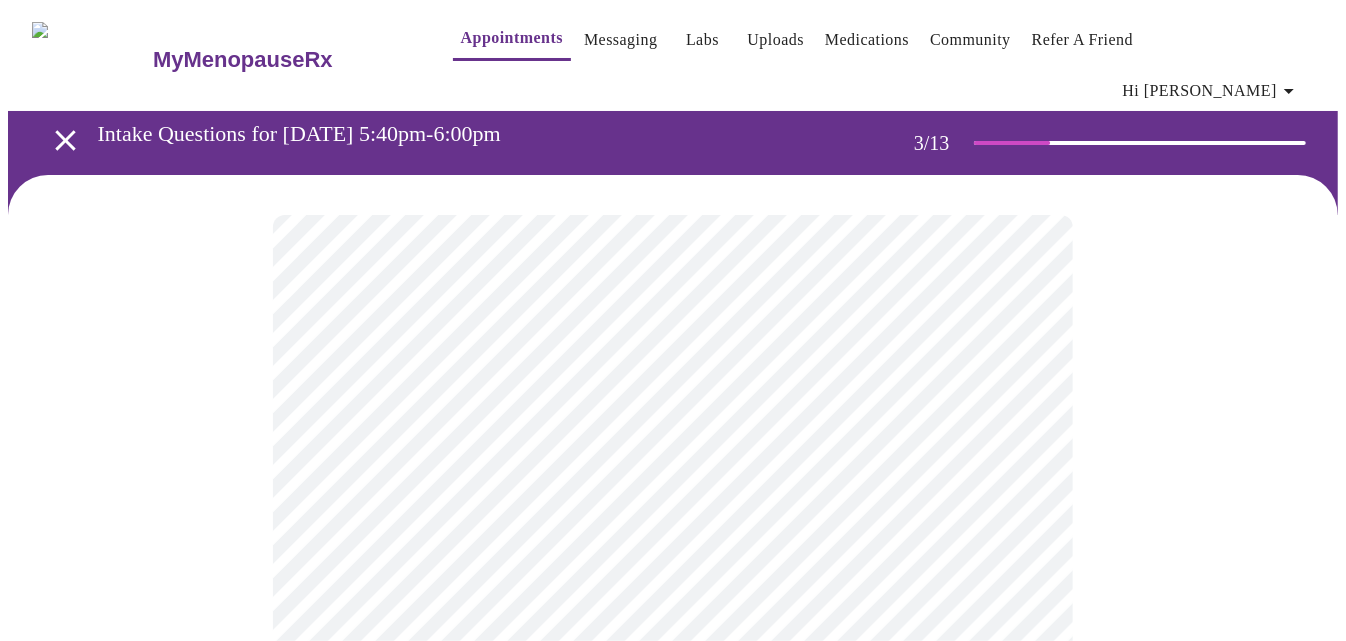 scroll, scrollTop: 90, scrollLeft: 0, axis: vertical 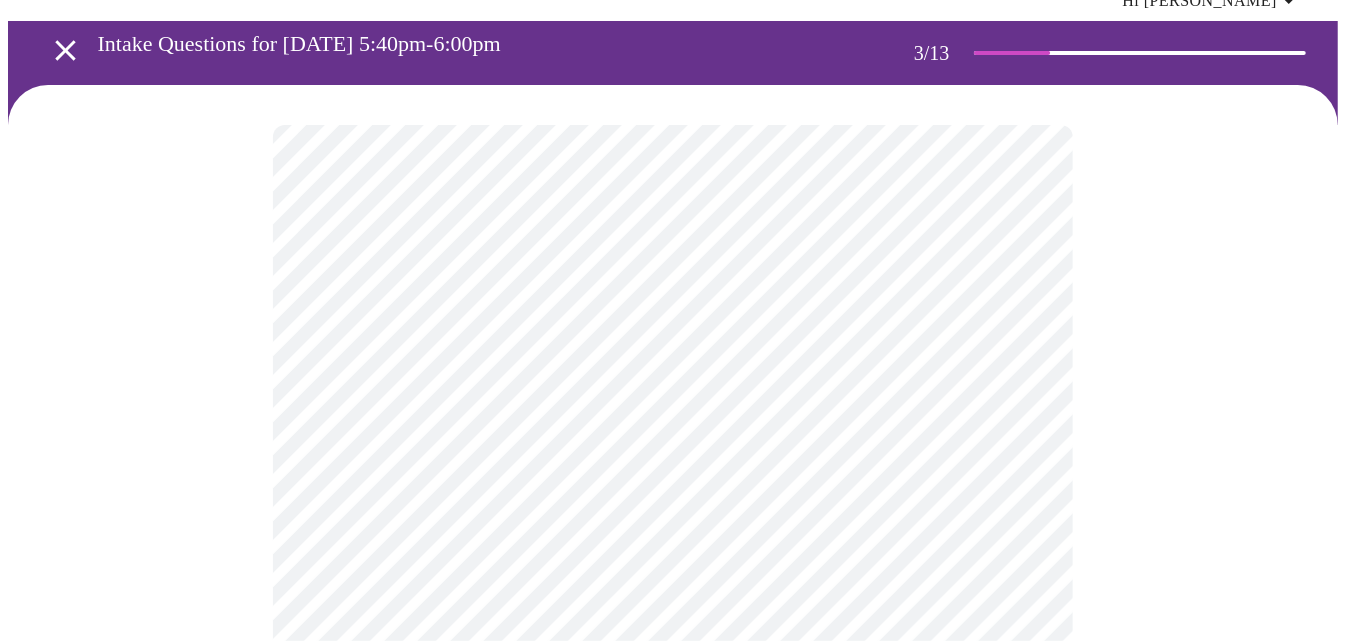 click on "MyMenopauseRx Appointments Messaging Labs Uploads Medications Community Refer a Friend Hi [PERSON_NAME]   Intake Questions for [DATE] 5:40pm-6:00pm 3  /  13 Settings Billing Invoices Log out" at bounding box center [673, 1282] 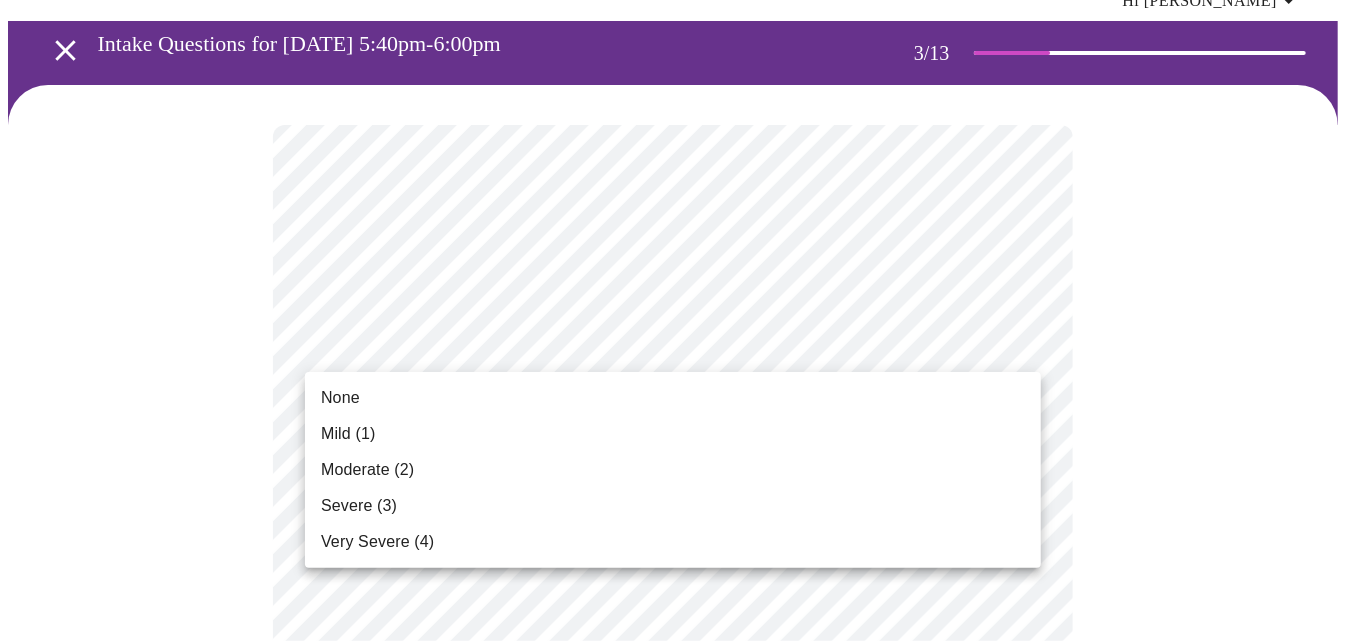 click on "Mild (1)" at bounding box center (348, 434) 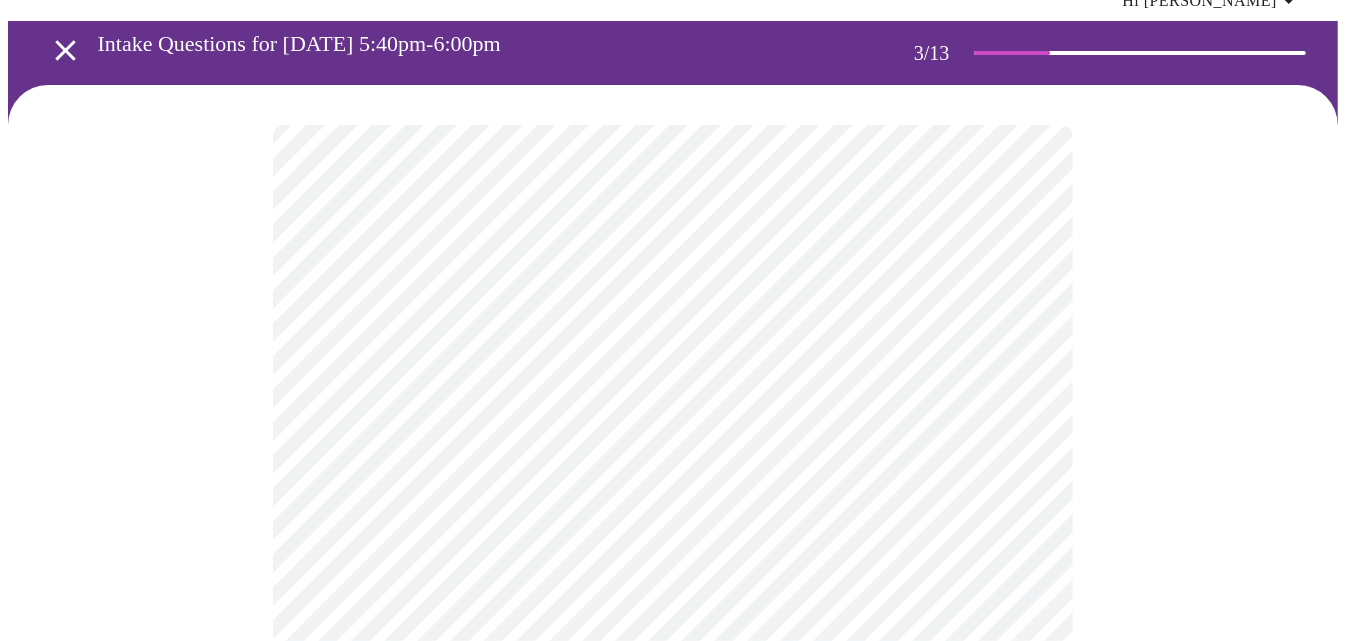 scroll, scrollTop: 181, scrollLeft: 0, axis: vertical 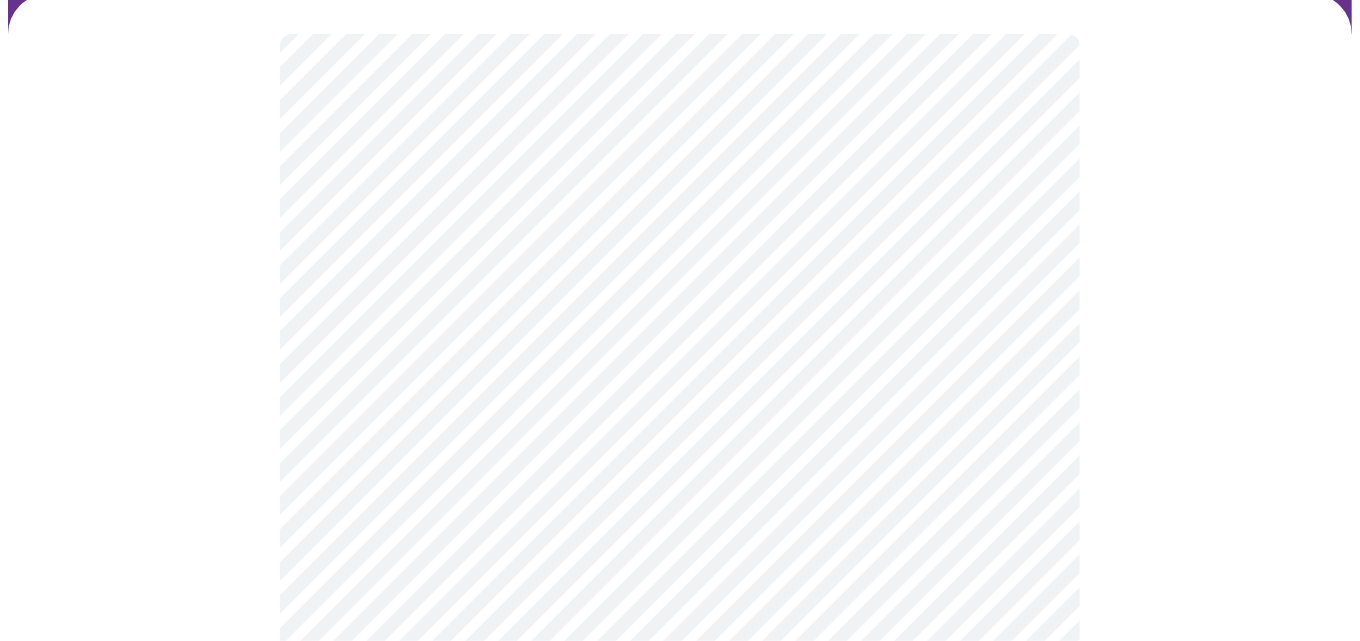 click on "MyMenopauseRx Appointments Messaging Labs Uploads Medications Community Refer a Friend Hi [PERSON_NAME]   Intake Questions for [DATE] 5:40pm-6:00pm 3  /  13 Settings Billing Invoices Log out" at bounding box center [680, 1156] 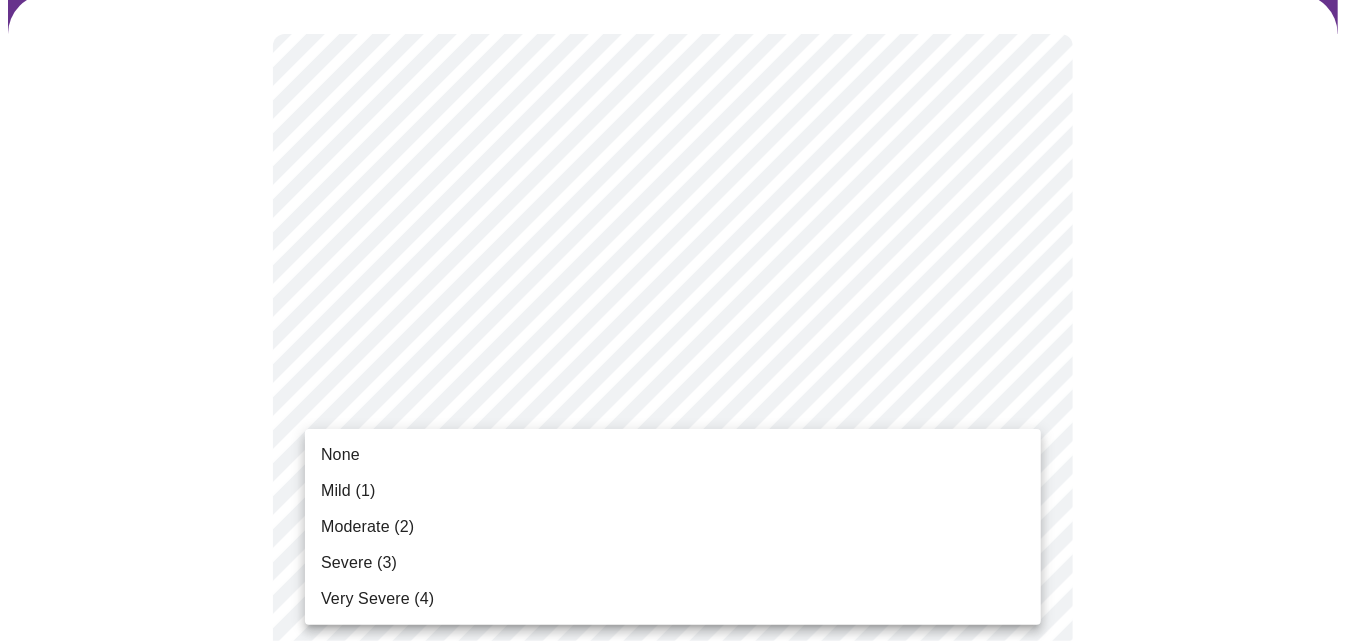 click on "None" at bounding box center (340, 455) 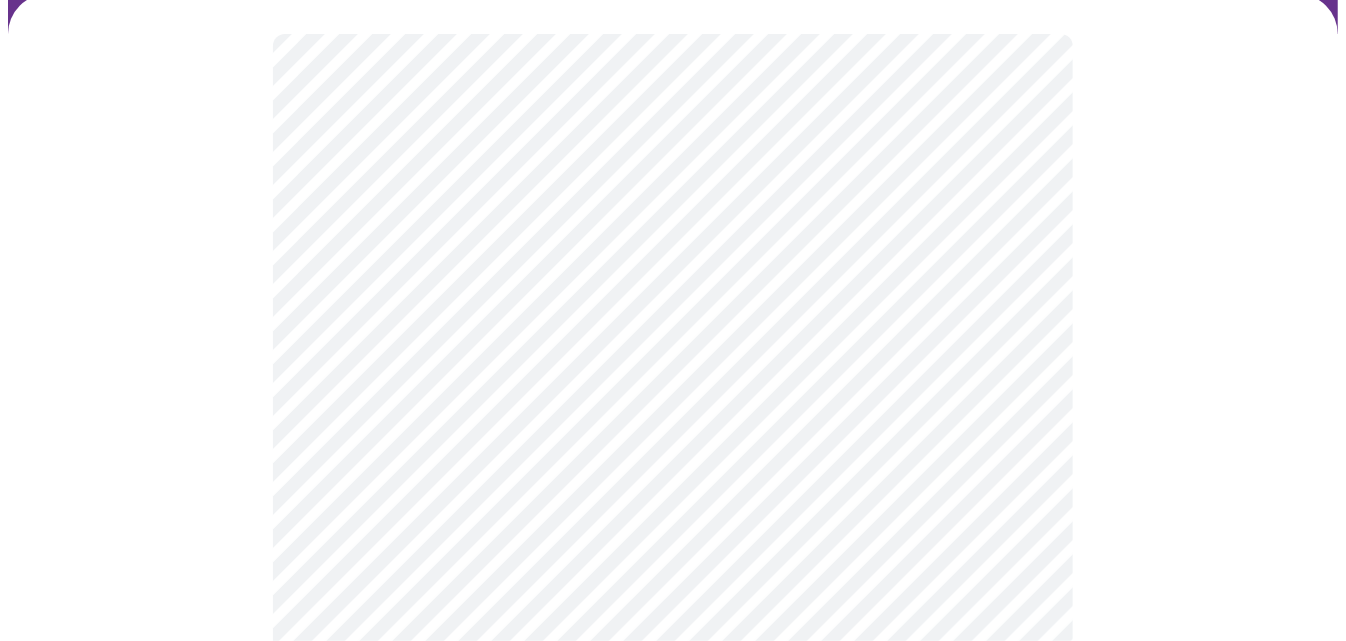 scroll, scrollTop: 272, scrollLeft: 0, axis: vertical 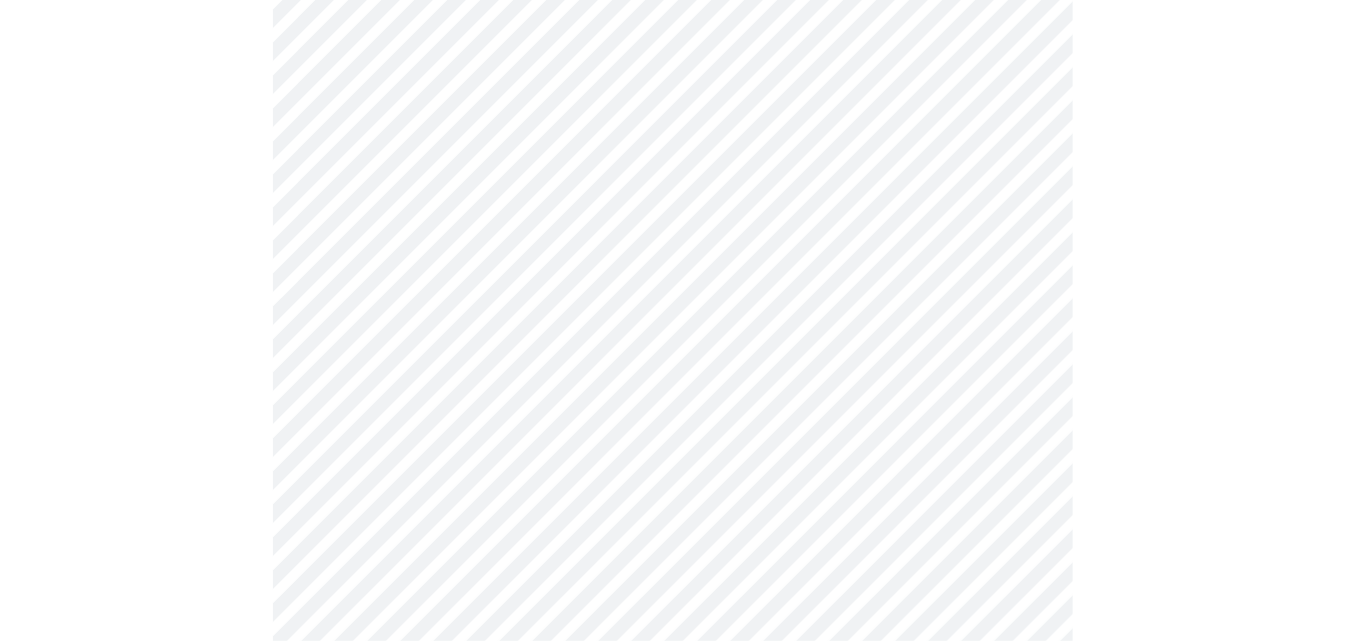 click on "MyMenopauseRx Appointments Messaging Labs Uploads Medications Community Refer a Friend Hi [PERSON_NAME]   Intake Questions for [DATE] 5:40pm-6:00pm 3  /  13 Settings Billing Invoices Log out" at bounding box center [673, 1051] 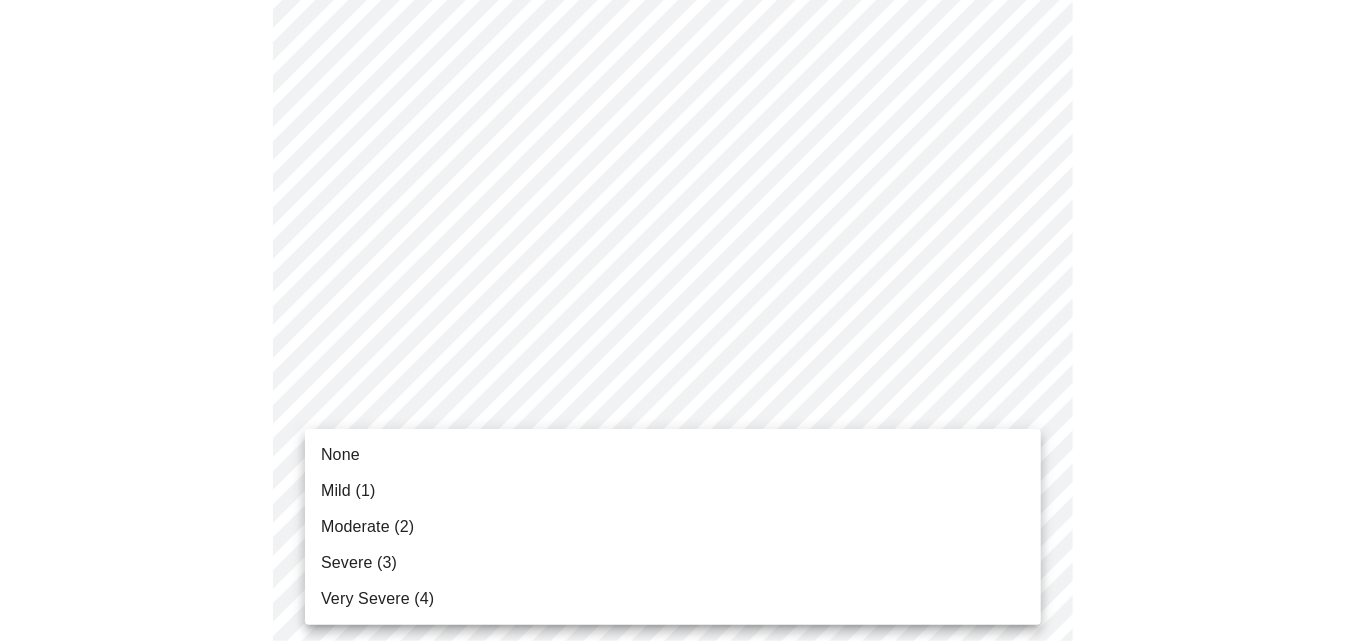 click on "Moderate (2)" at bounding box center [367, 527] 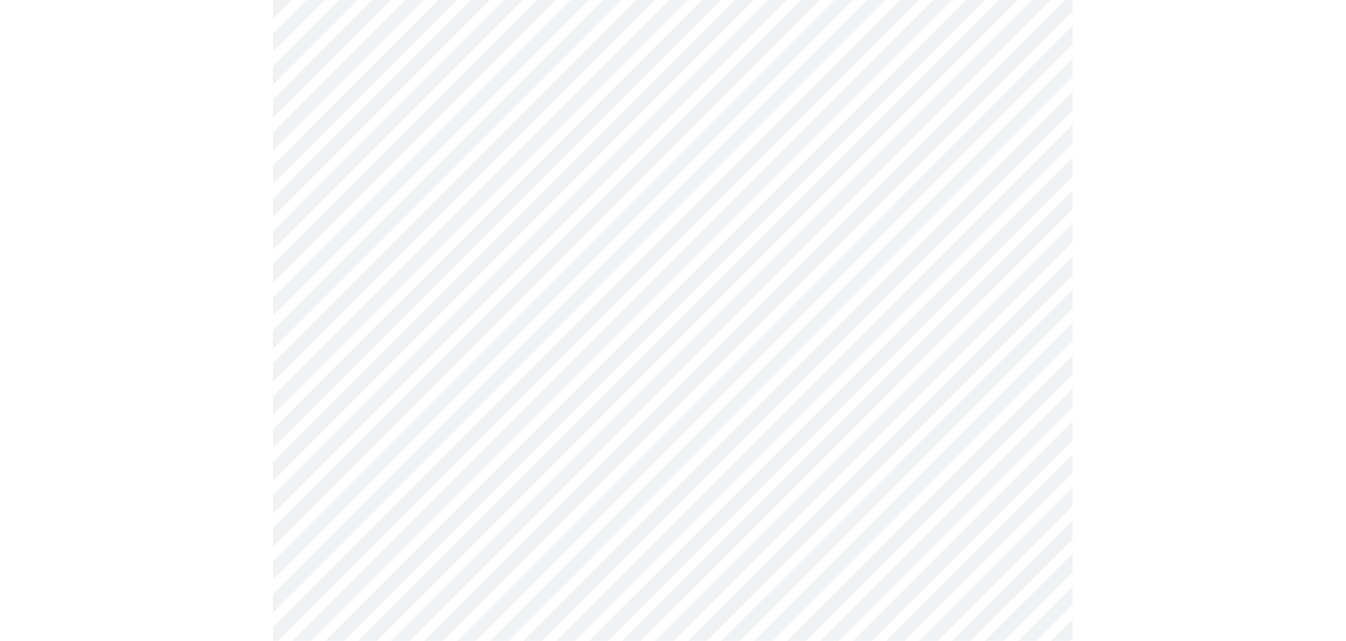 scroll, scrollTop: 636, scrollLeft: 0, axis: vertical 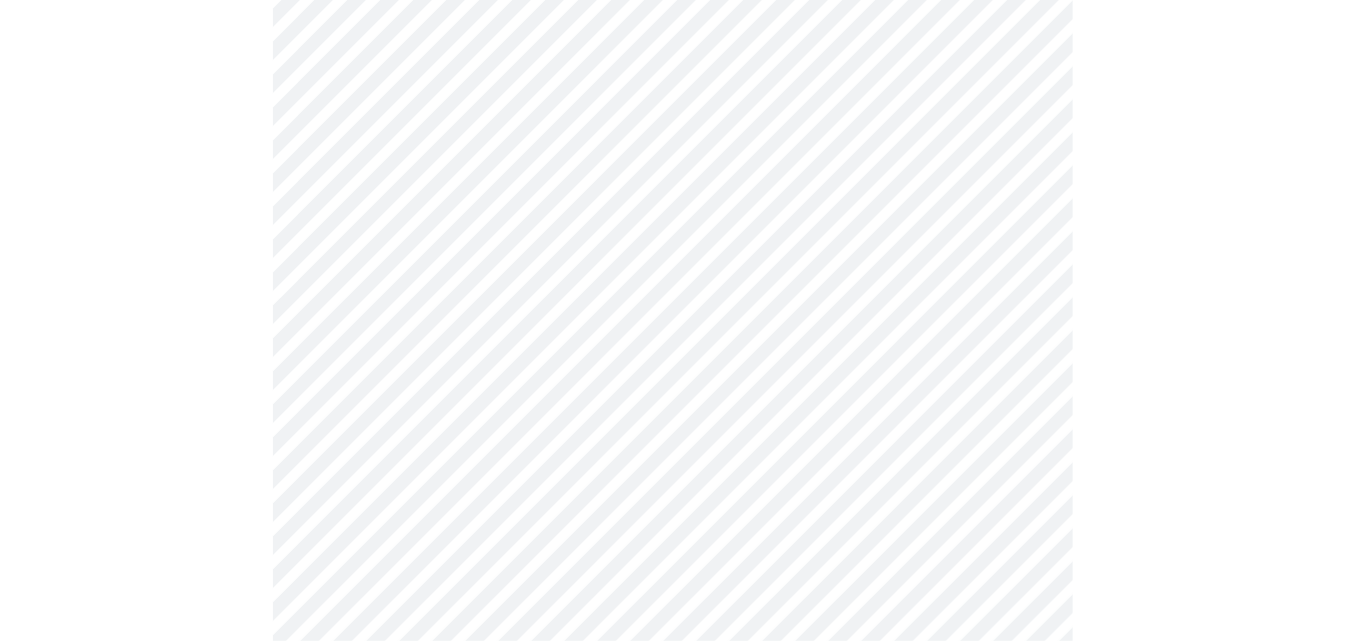 click on "MyMenopauseRx Appointments Messaging Labs Uploads Medications Community Refer a Friend Hi [PERSON_NAME]   Intake Questions for [DATE] 5:40pm-6:00pm 3  /  13 Settings Billing Invoices Log out" at bounding box center (673, 673) 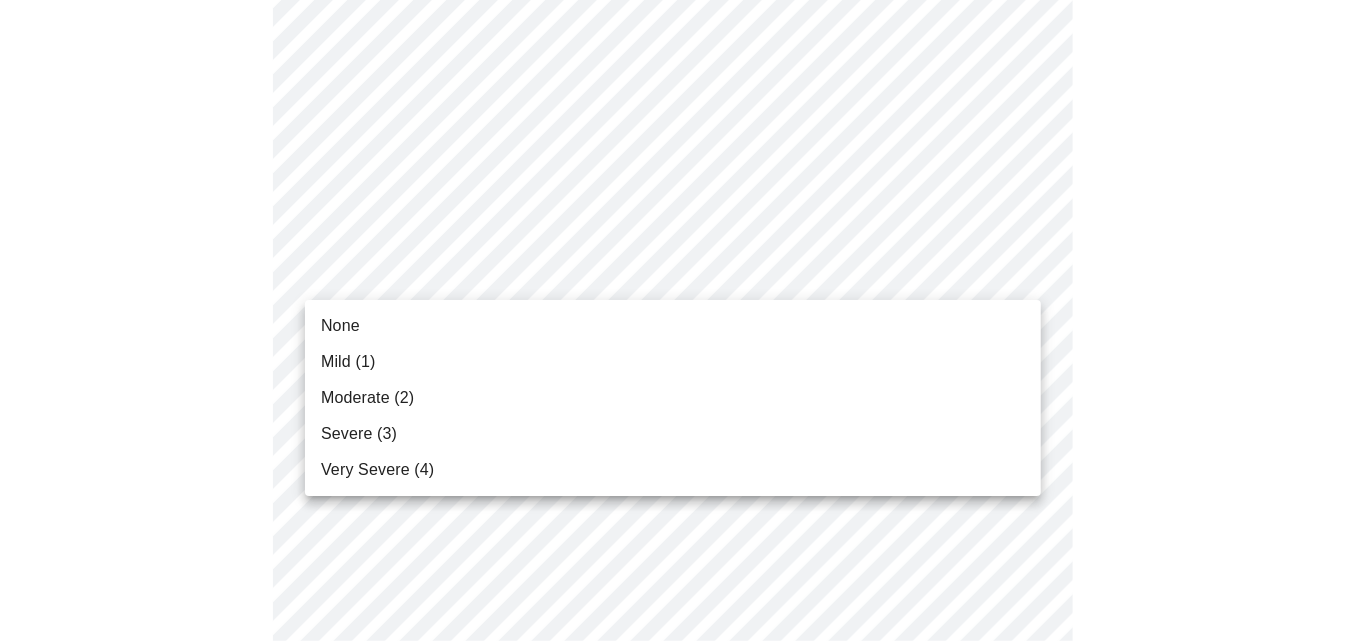 click on "Moderate (2)" at bounding box center (367, 398) 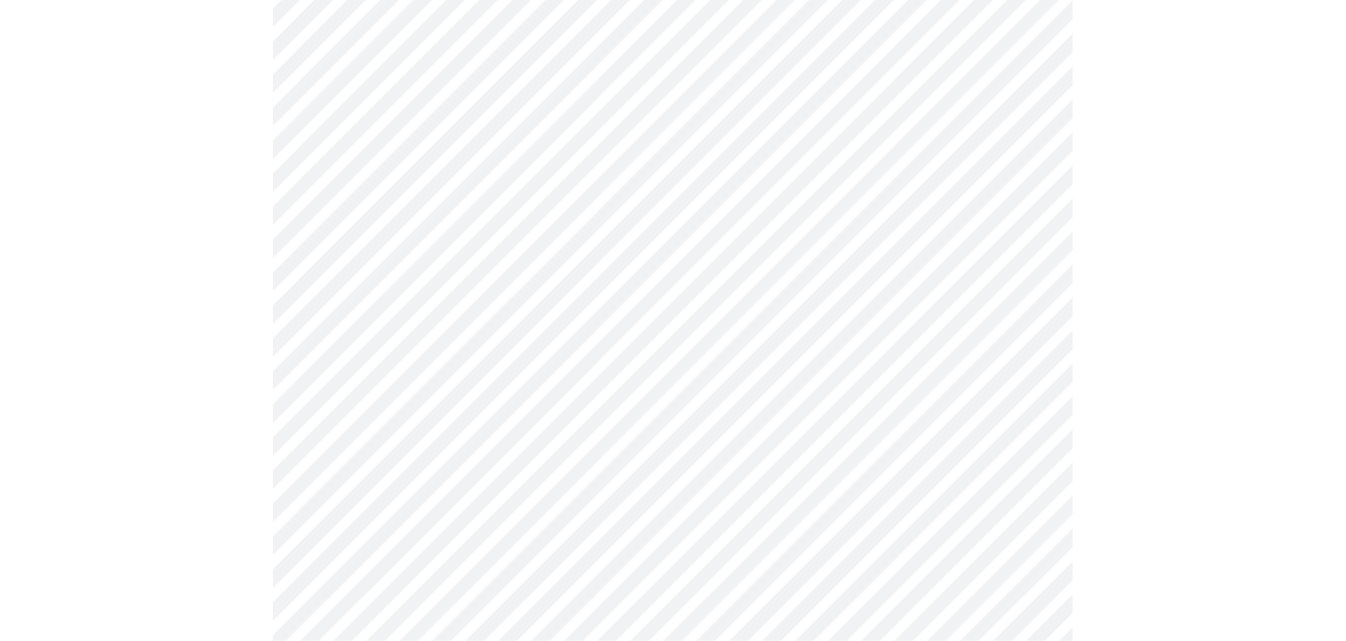 scroll, scrollTop: 727, scrollLeft: 0, axis: vertical 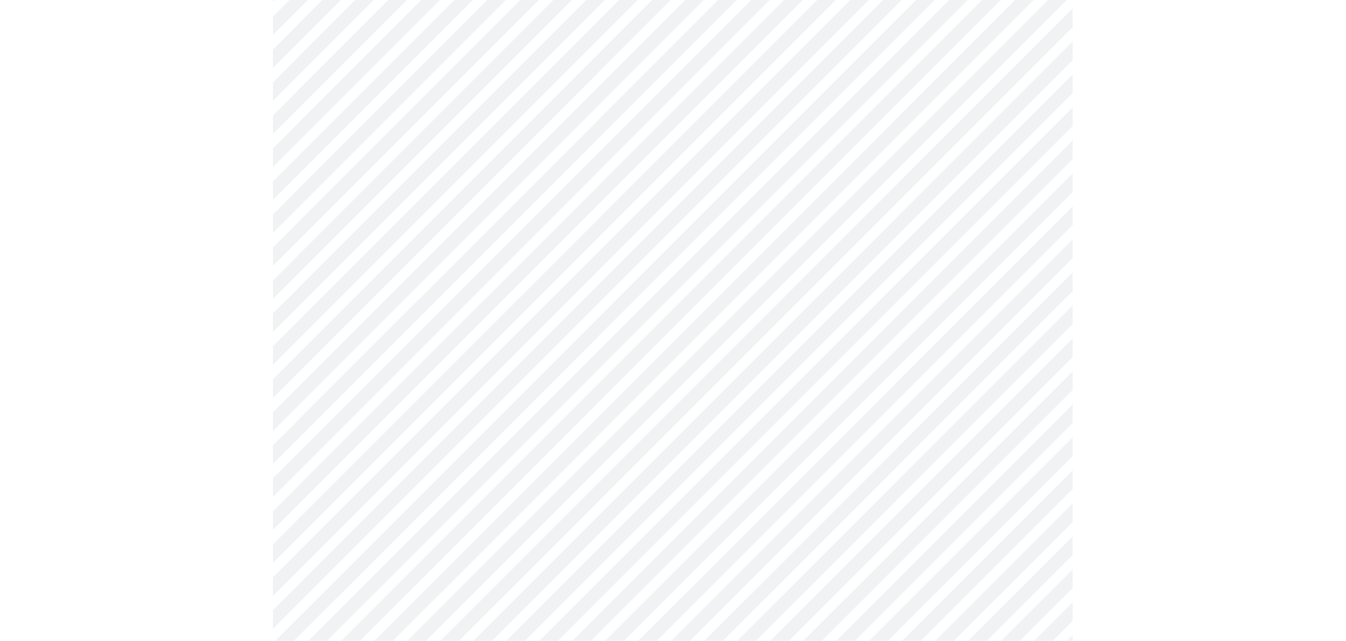 click on "MyMenopauseRx Appointments Messaging Labs Uploads Medications Community Refer a Friend Hi [PERSON_NAME]   Intake Questions for [DATE] 5:40pm-6:00pm 3  /  13 Settings Billing Invoices Log out" at bounding box center [673, 568] 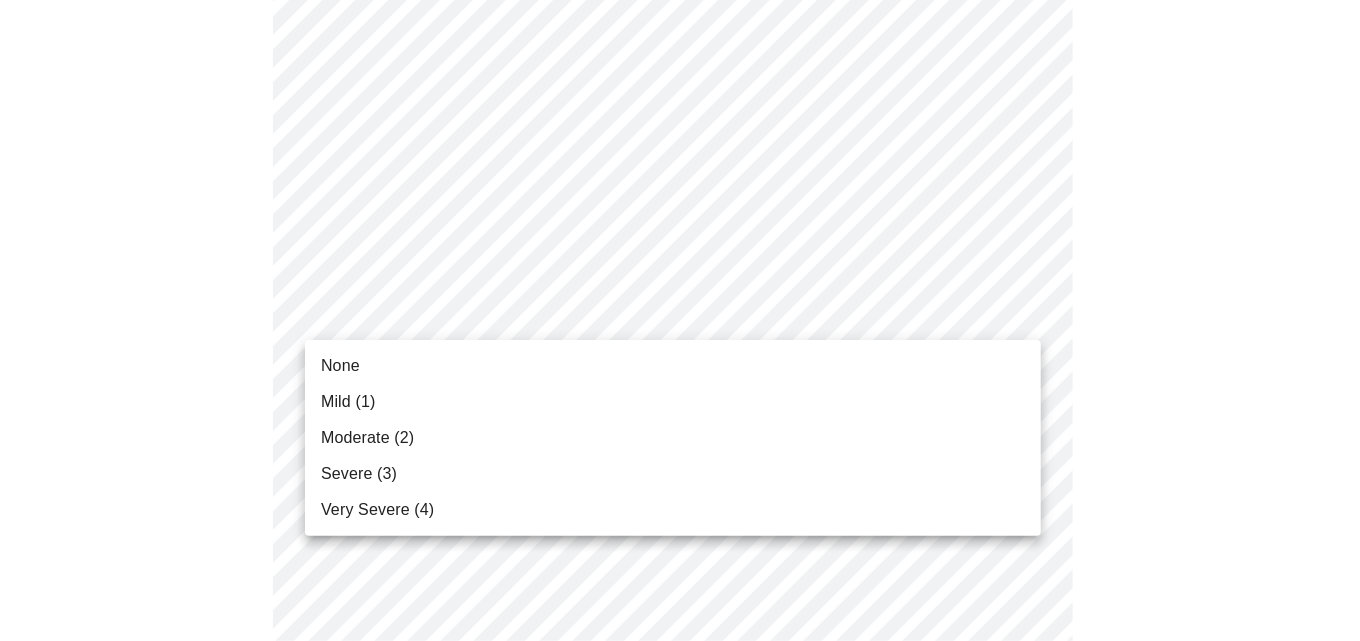 click on "Moderate (2)" at bounding box center [367, 438] 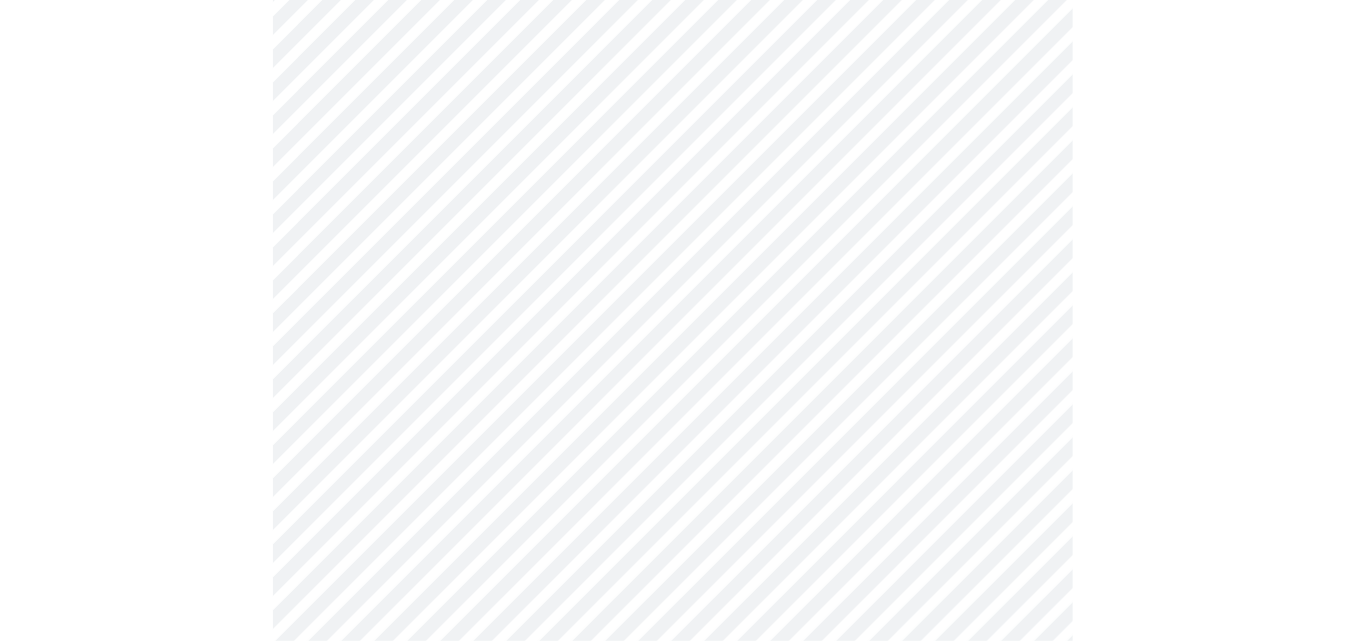 scroll, scrollTop: 909, scrollLeft: 0, axis: vertical 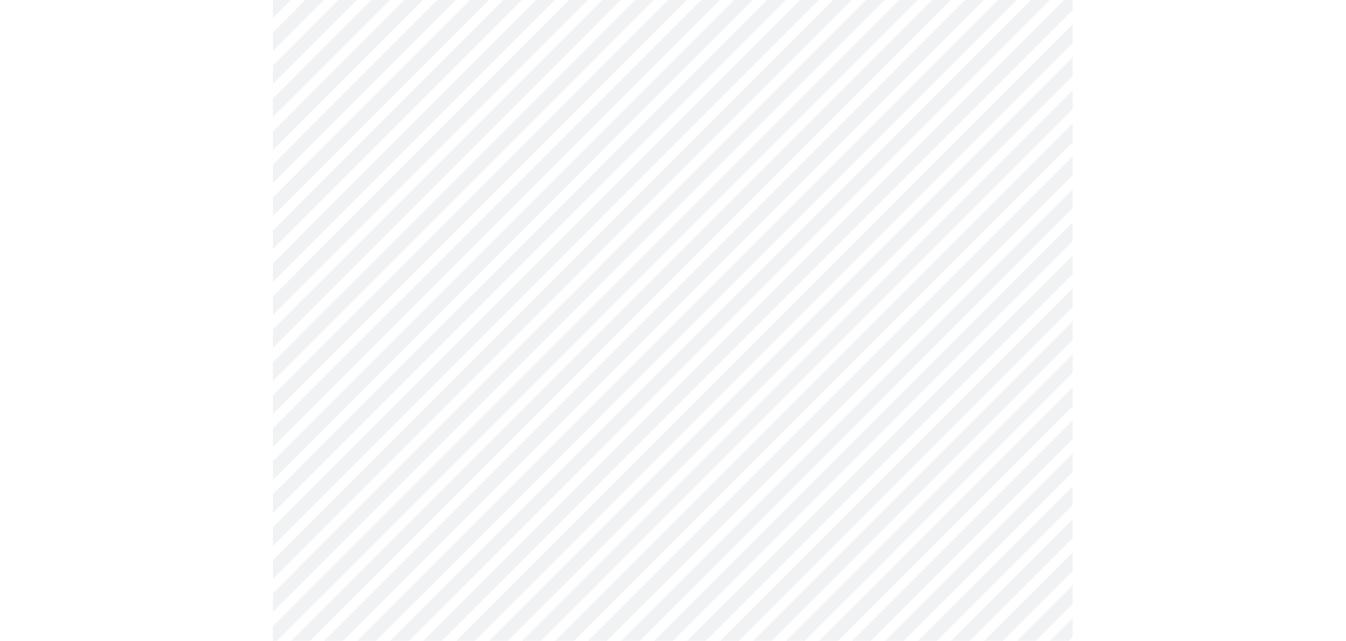 click on "MyMenopauseRx Appointments Messaging Labs Uploads Medications Community Refer a Friend Hi [PERSON_NAME]   Intake Questions for [DATE] 5:40pm-6:00pm 3  /  13 Settings Billing Invoices Log out" at bounding box center (673, 372) 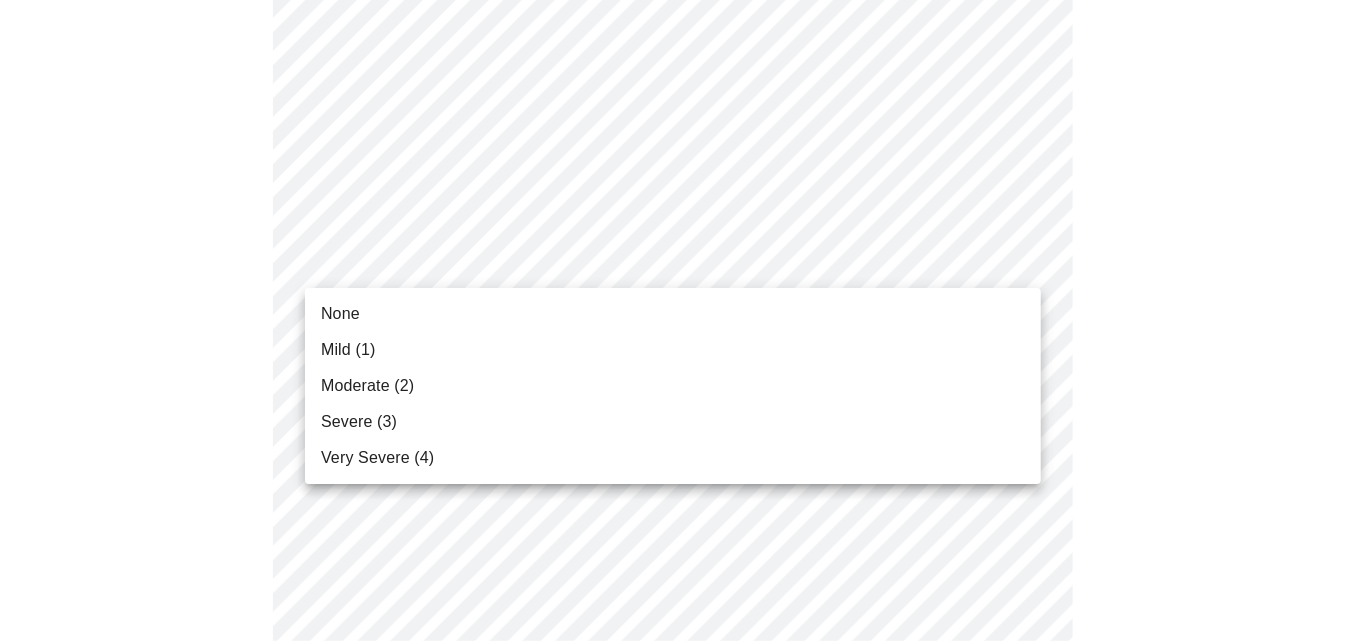 click on "None" at bounding box center [340, 314] 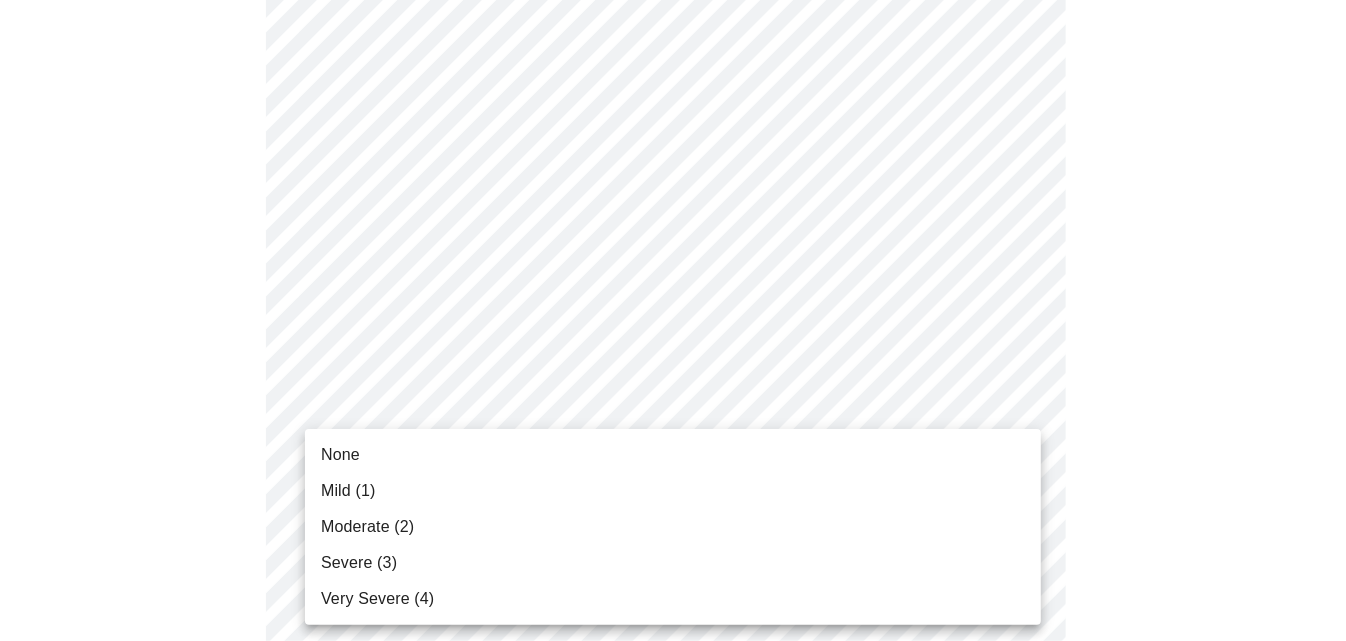 click on "MyMenopauseRx Appointments Messaging Labs Uploads Medications Community Refer a Friend Hi [PERSON_NAME]   Intake Questions for [DATE] 5:40pm-6:00pm 3  /  13 Settings Billing Invoices Log out None Mild (1) Moderate (2) Severe (3) Very Severe (4)" at bounding box center (673, 358) 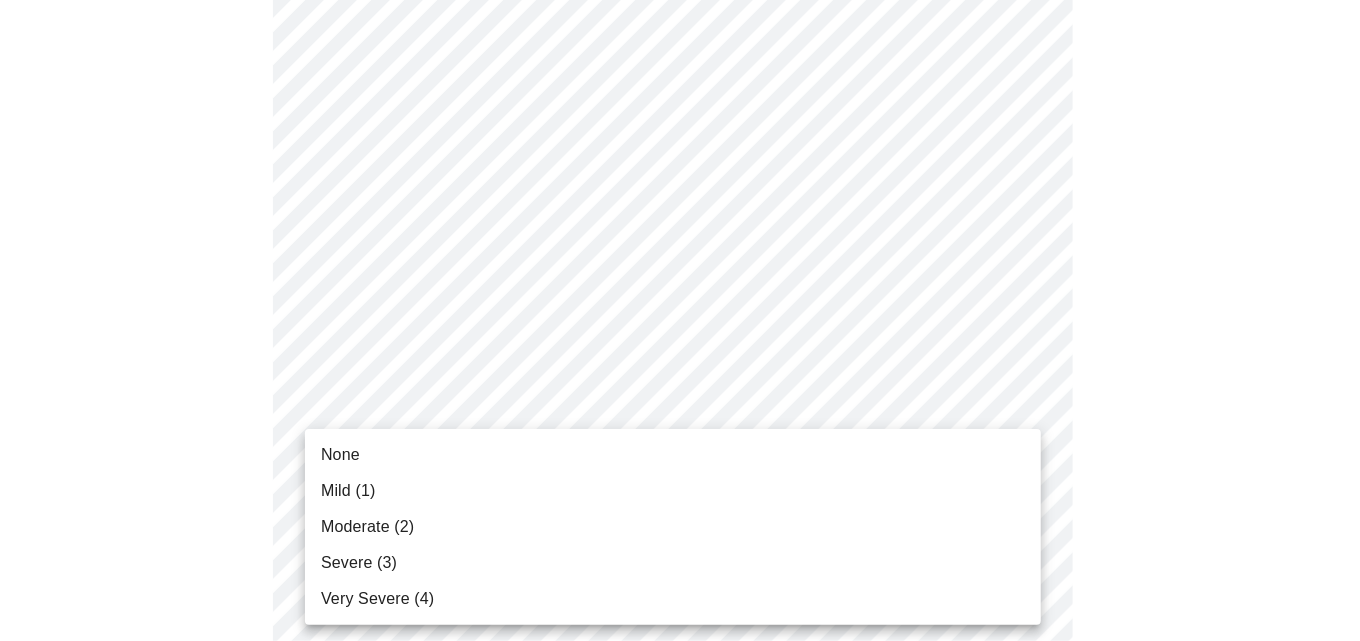 click on "Mild (1)" at bounding box center (348, 491) 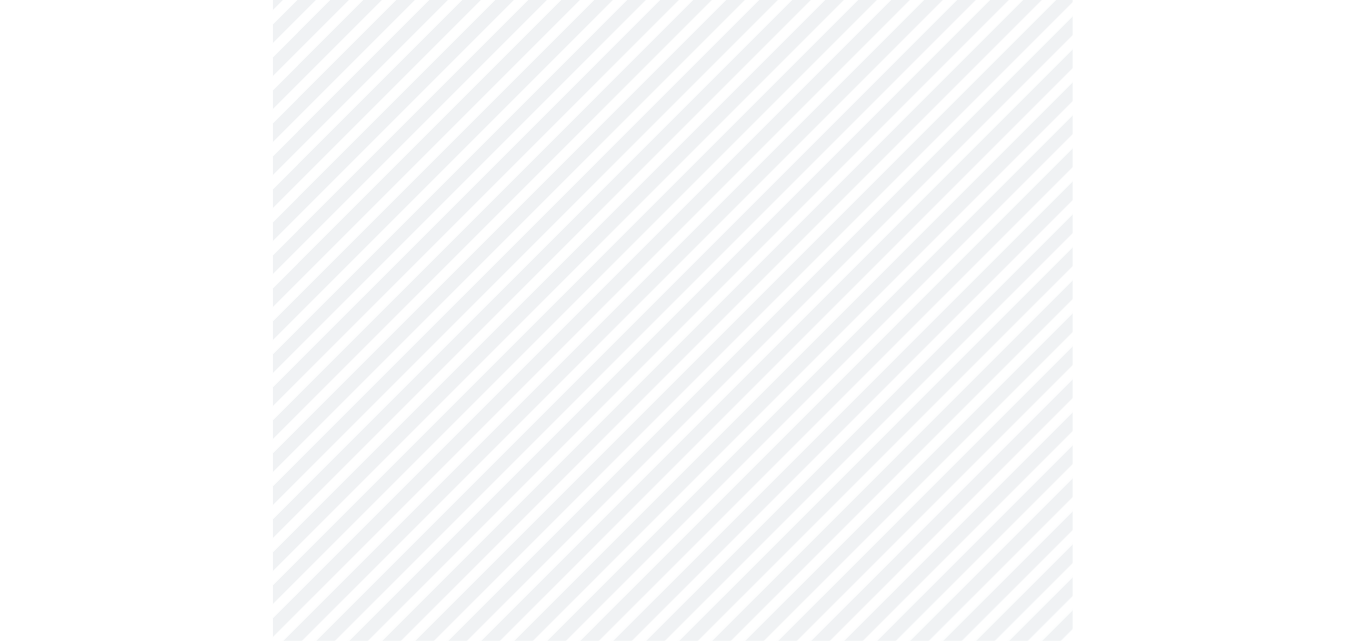 scroll, scrollTop: 1272, scrollLeft: 0, axis: vertical 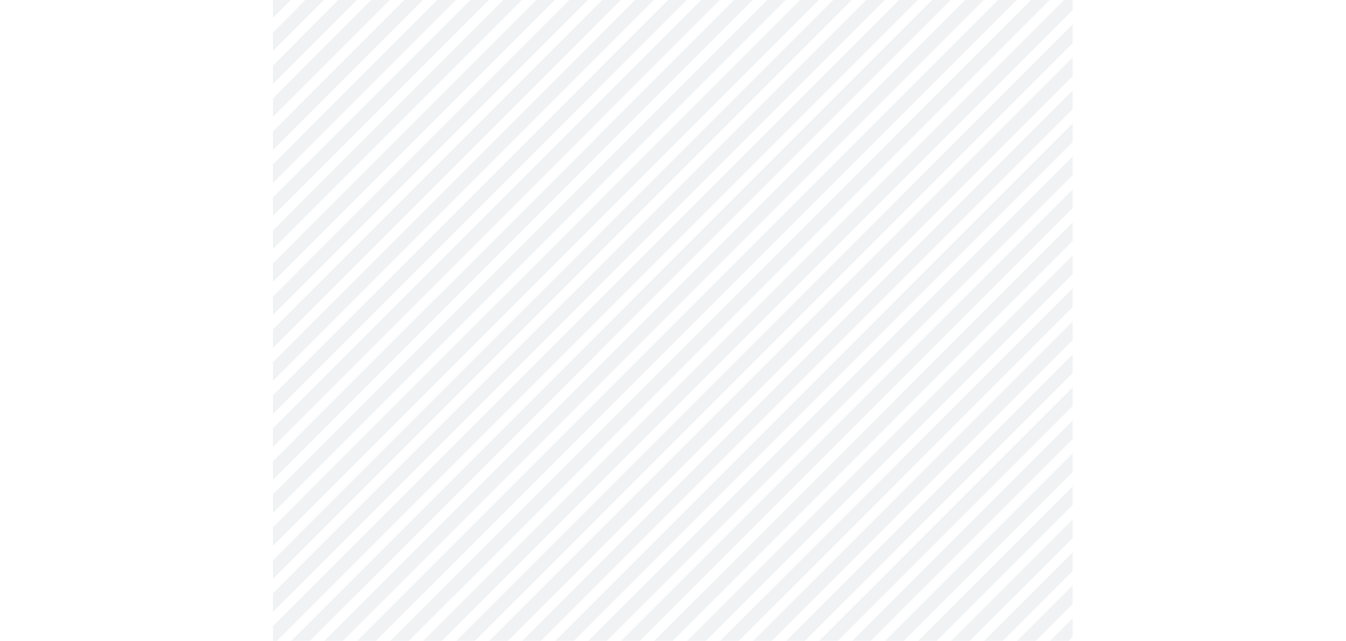 click on "MyMenopauseRx Appointments Messaging Labs Uploads Medications Community Refer a Friend Hi [PERSON_NAME]   Intake Questions for [DATE] 5:40pm-6:00pm 3  /  13 Settings Billing Invoices Log out" at bounding box center [673, -19] 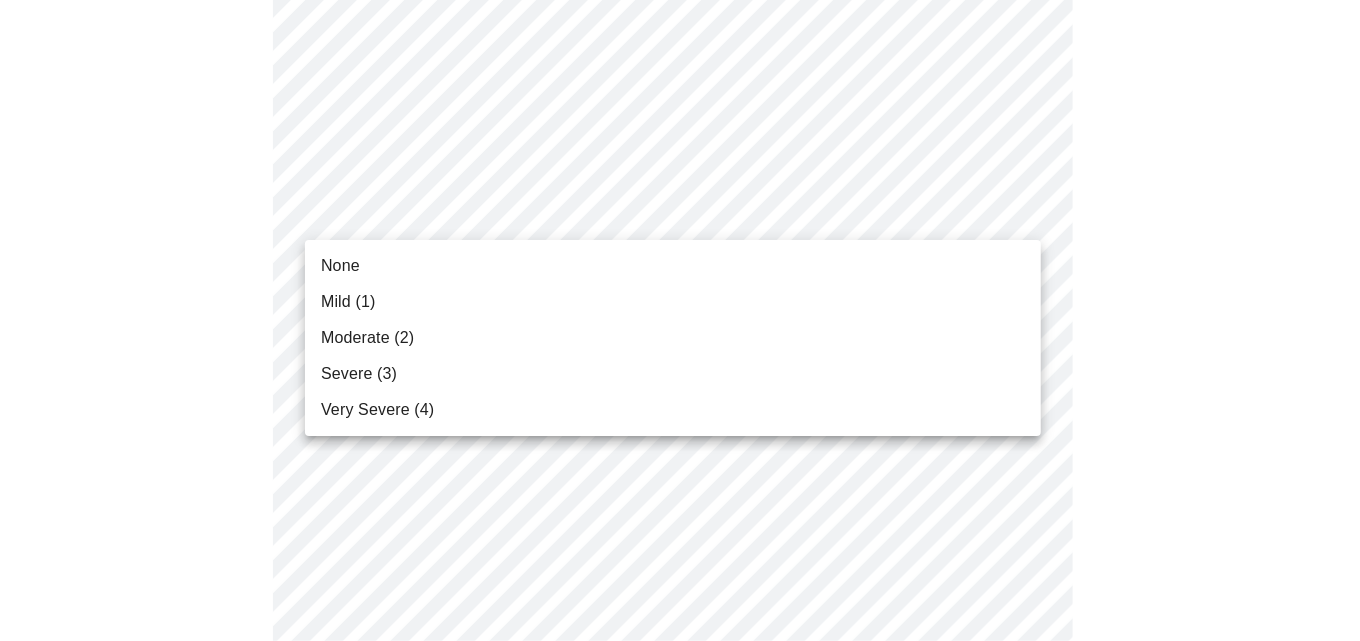 click on "Moderate (2)" at bounding box center (367, 338) 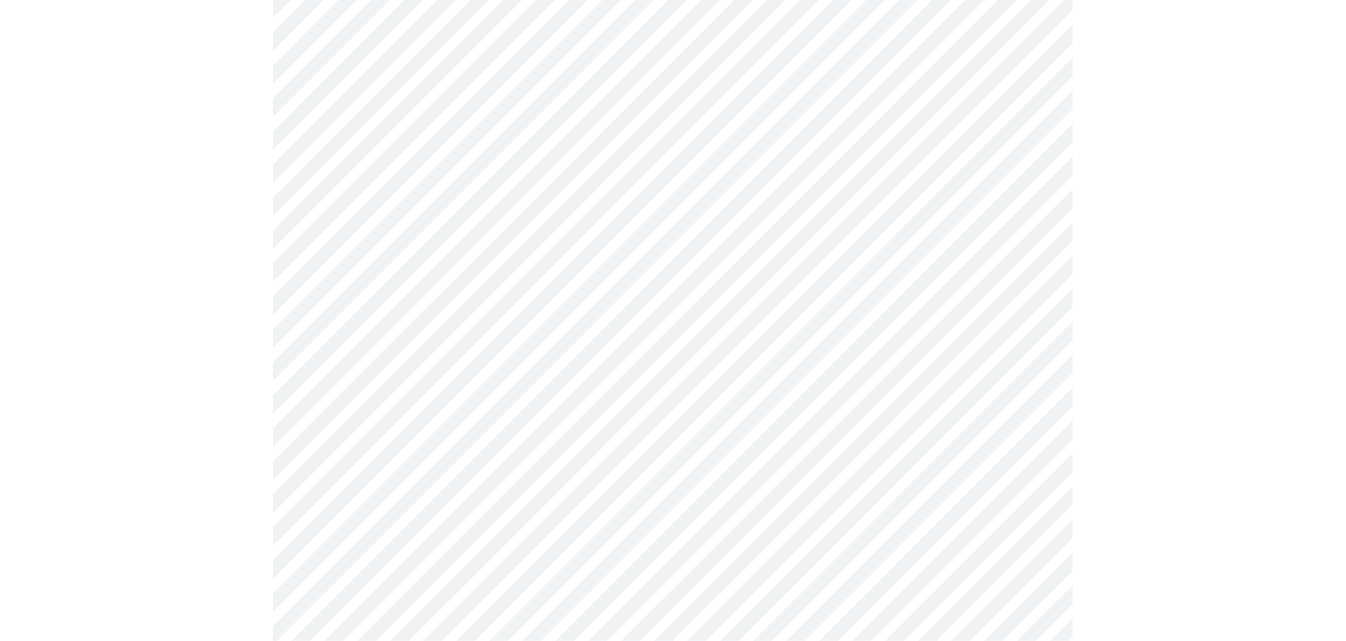 scroll, scrollTop: 1363, scrollLeft: 0, axis: vertical 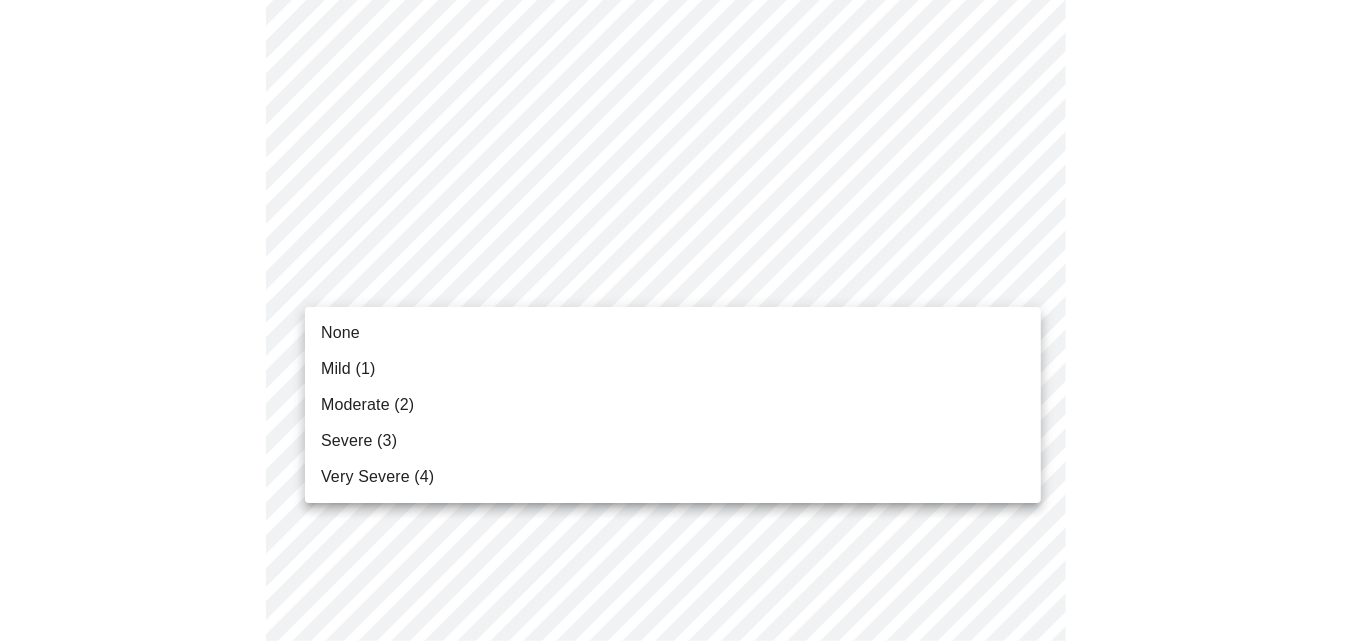 click on "MyMenopauseRx Appointments Messaging Labs Uploads Medications Community Refer a Friend Hi [PERSON_NAME]   Intake Questions for [DATE] 5:40pm-6:00pm 3  /  13 Settings Billing Invoices Log out None Mild (1) Moderate (2) Severe (3) Very Severe (4)" at bounding box center [673, -124] 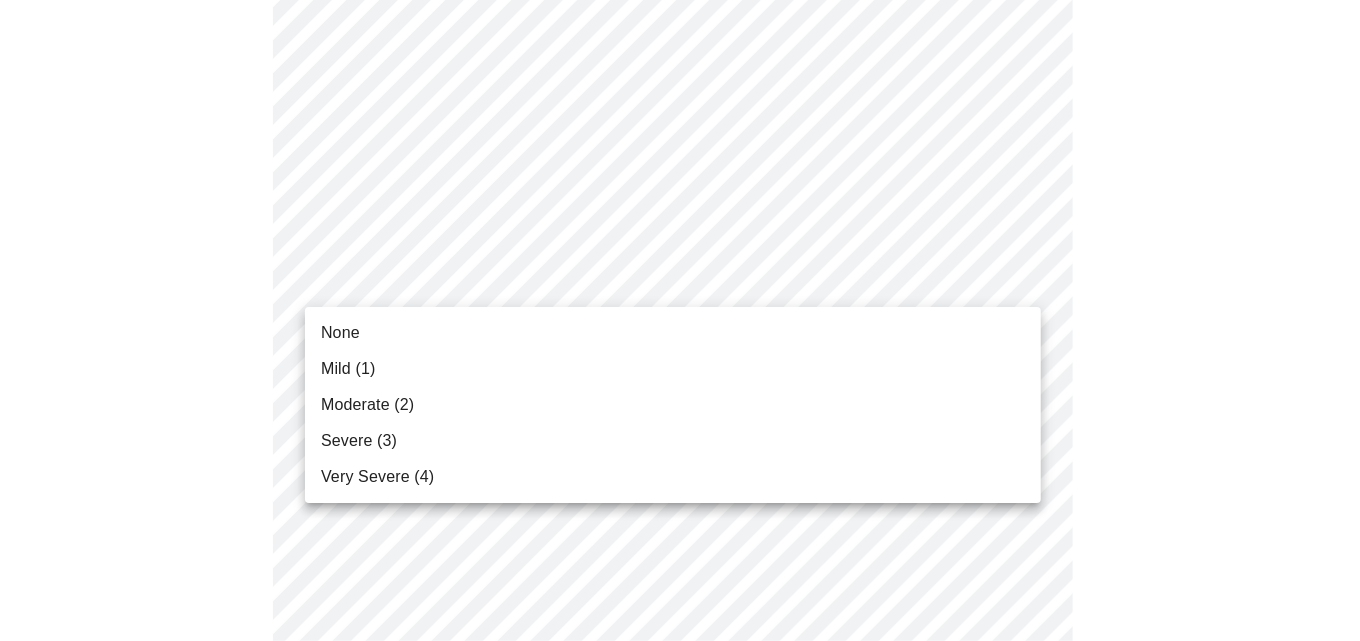 click on "None" at bounding box center [340, 333] 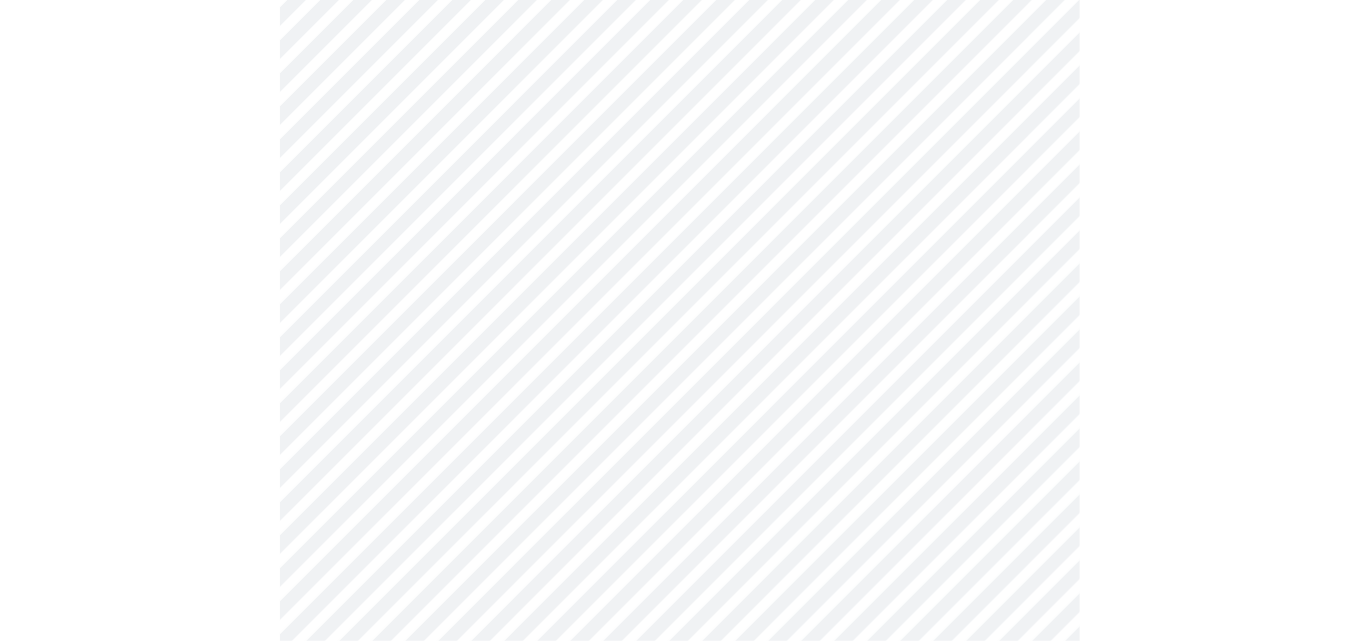 click on "MyMenopauseRx Appointments Messaging Labs Uploads Medications Community Refer a Friend Hi [PERSON_NAME]   Intake Questions for [DATE] 5:40pm-6:00pm 3  /  13 Settings Billing Invoices Log out" at bounding box center [680, -138] 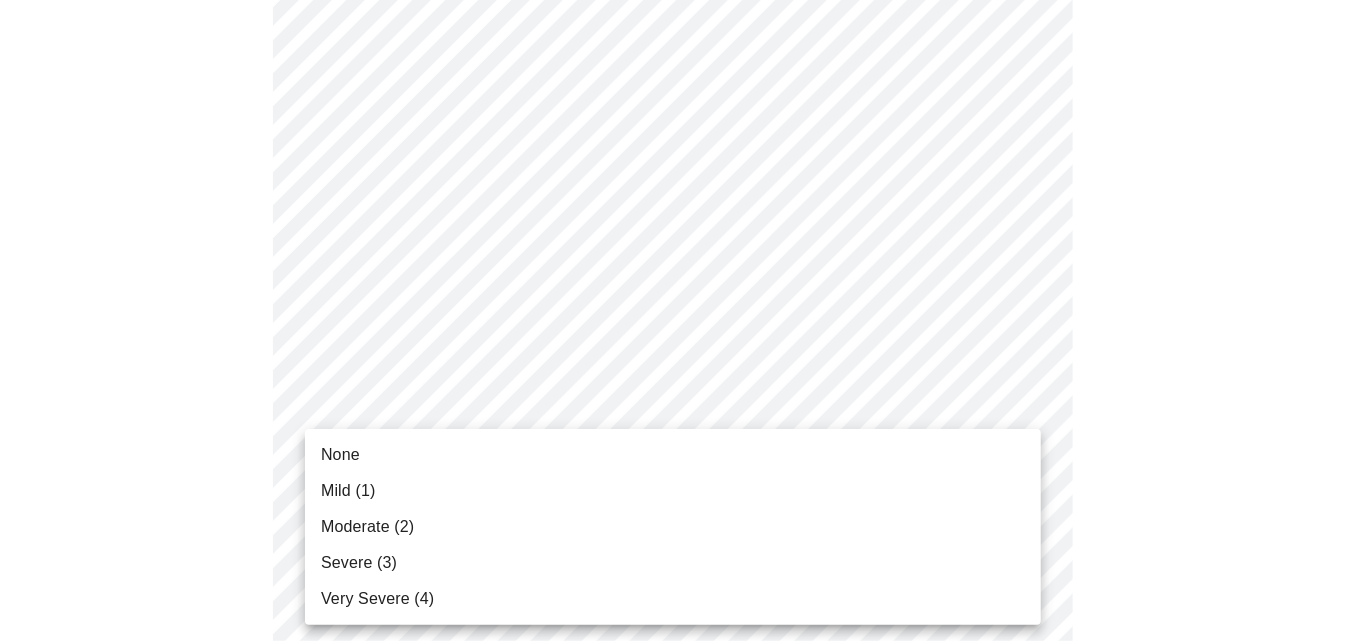 click on "None" at bounding box center (340, 455) 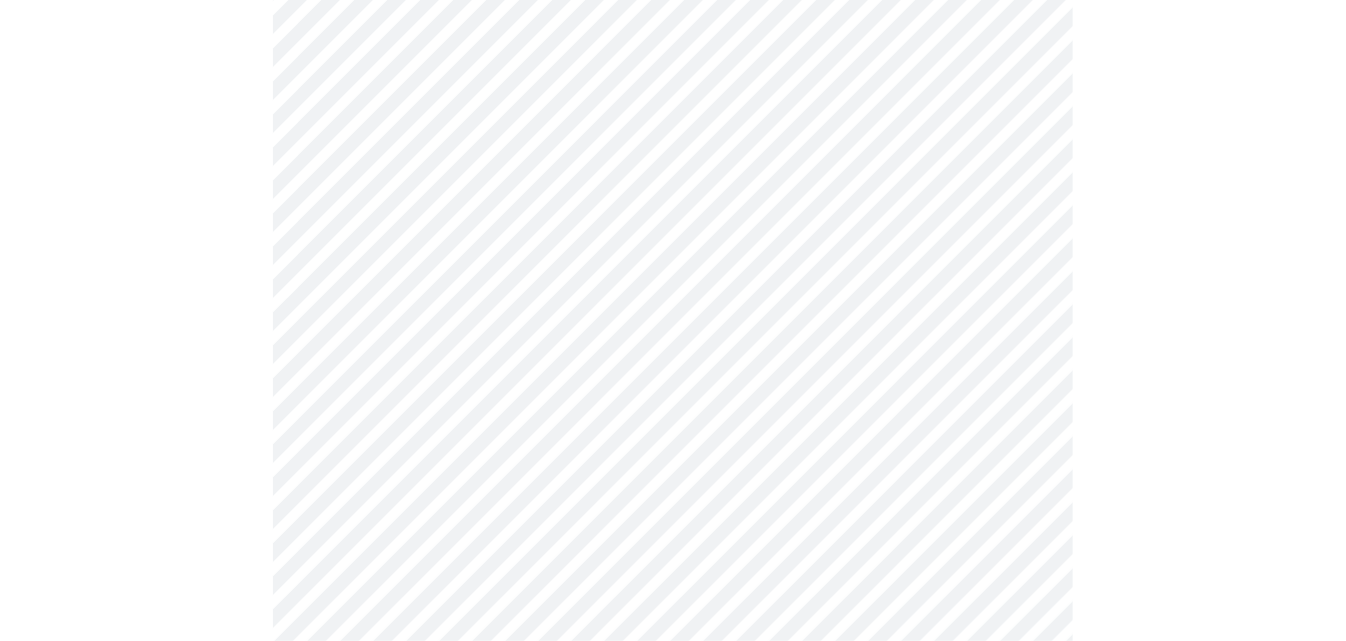 scroll, scrollTop: 1545, scrollLeft: 0, axis: vertical 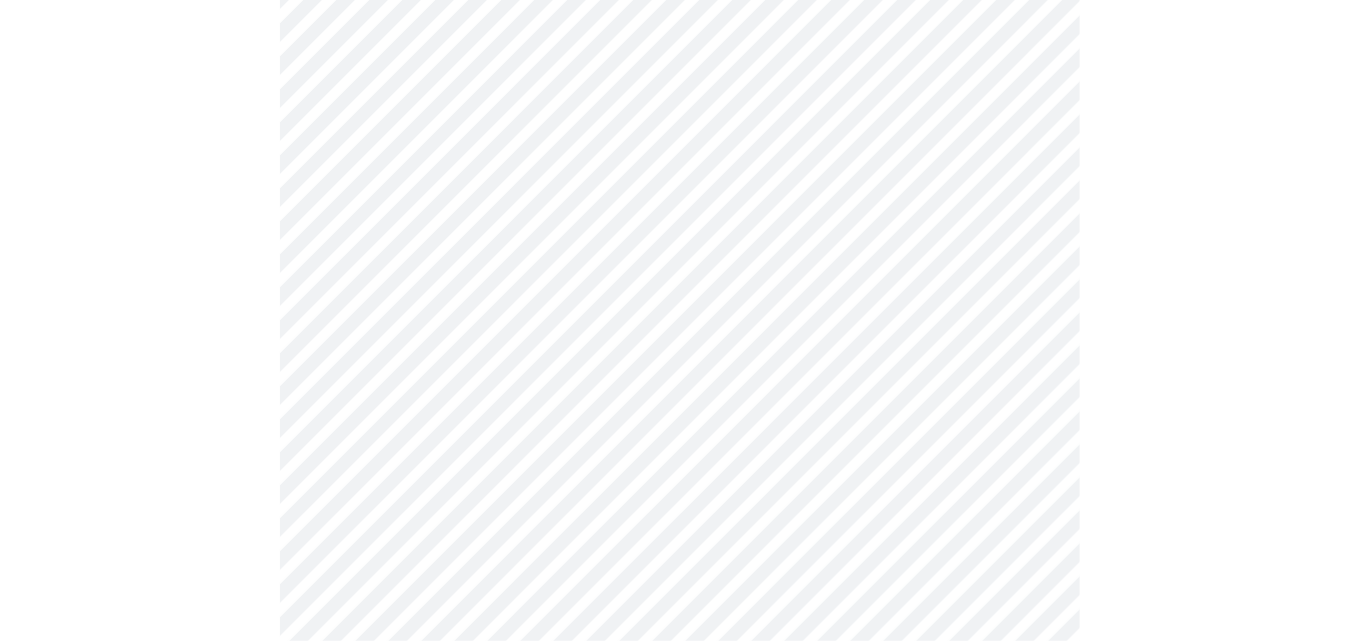 click on "MyMenopauseRx Appointments Messaging Labs Uploads Medications Community Refer a Friend Hi [PERSON_NAME]   Intake Questions for [DATE] 5:40pm-6:00pm 3  /  13 Settings Billing Invoices Log out" at bounding box center (680, -334) 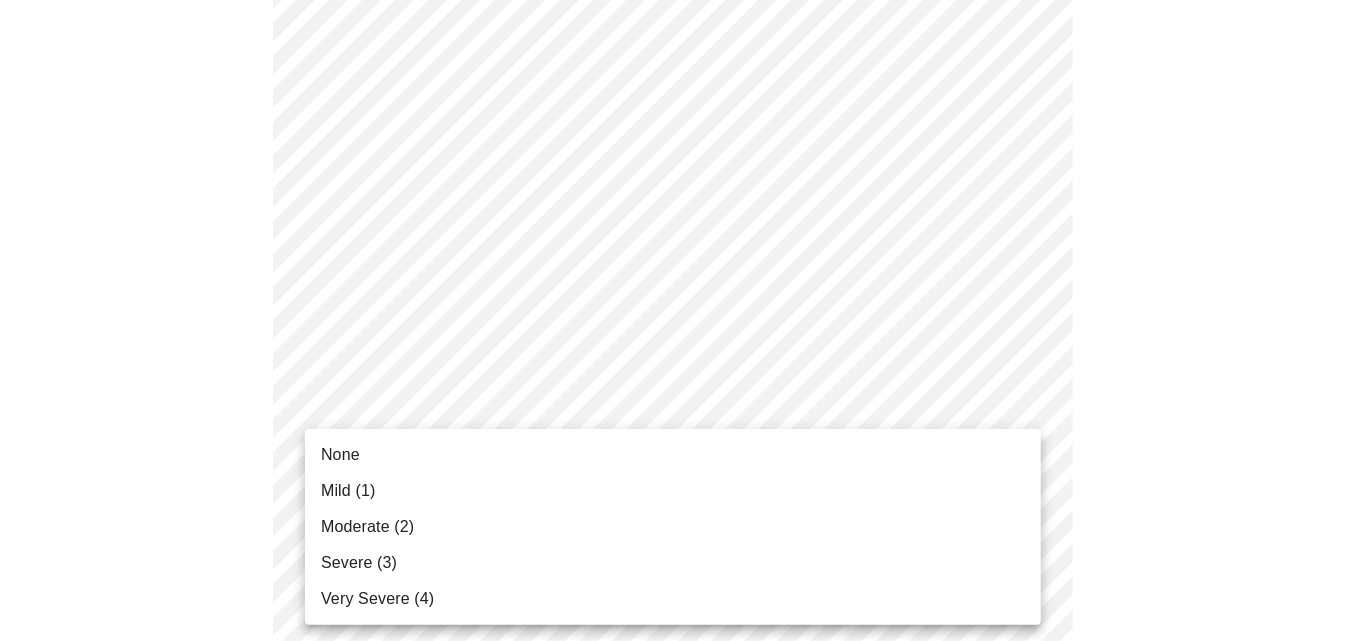 drag, startPoint x: 356, startPoint y: 500, endPoint x: 339, endPoint y: 493, distance: 18.384777 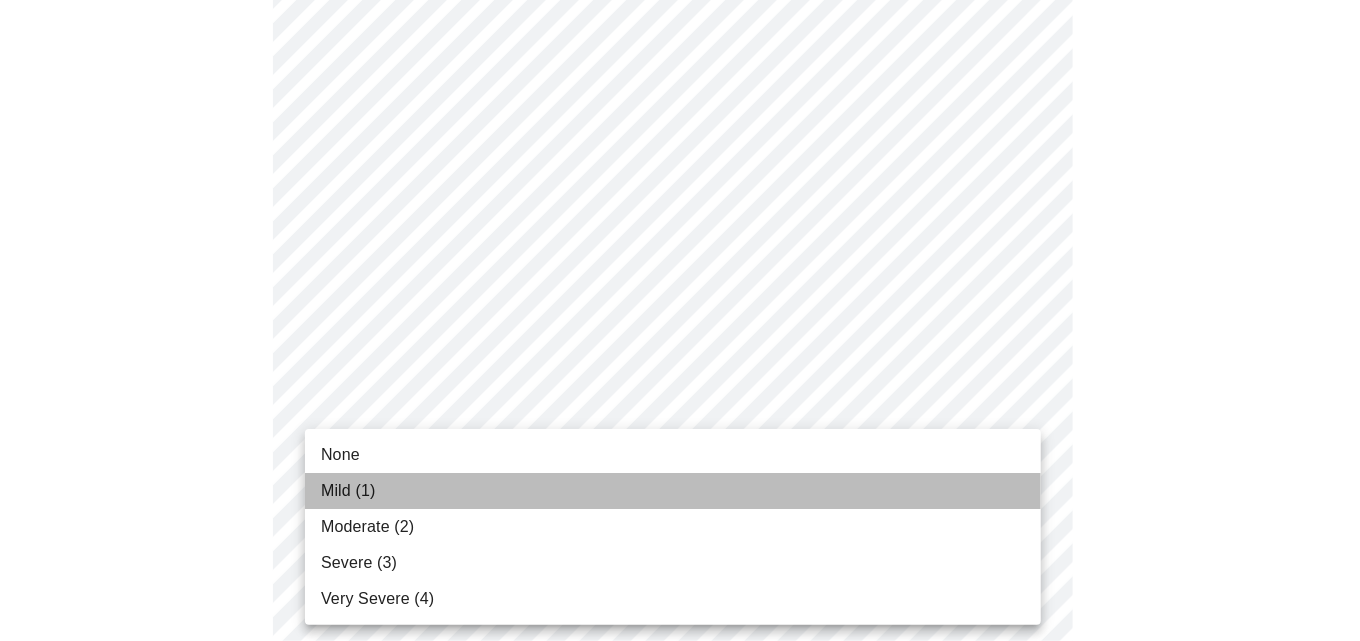 click on "Mild (1)" at bounding box center [348, 491] 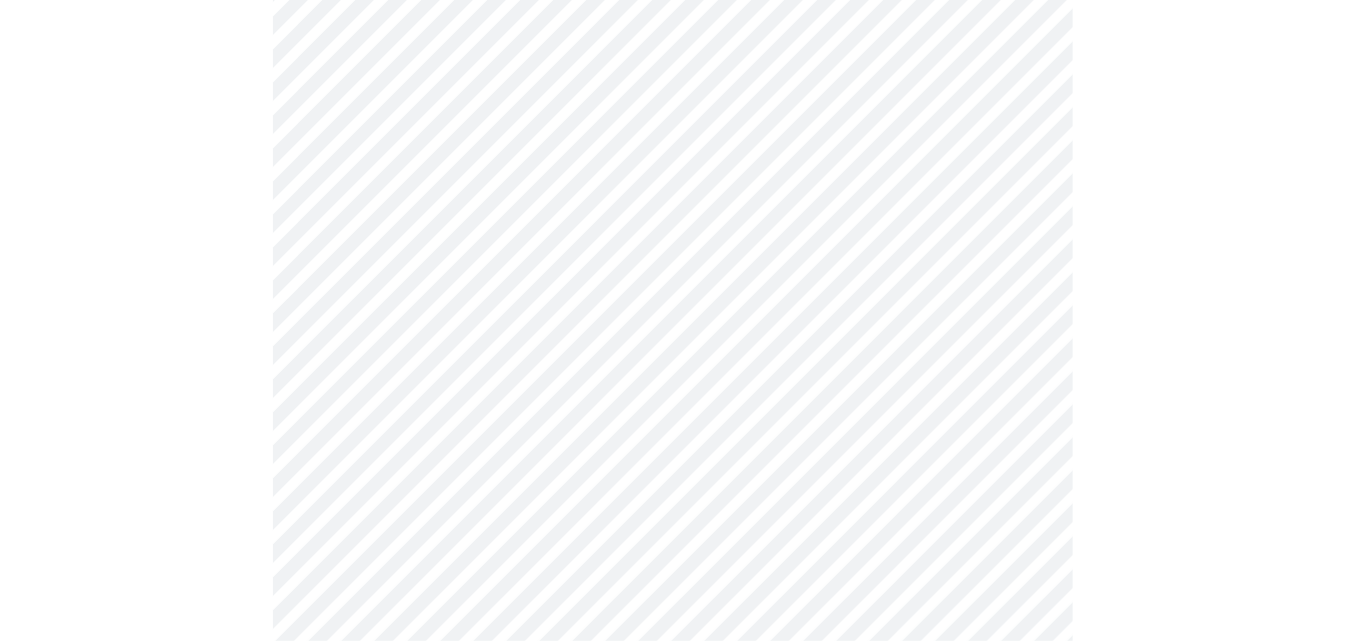 scroll, scrollTop: 818, scrollLeft: 0, axis: vertical 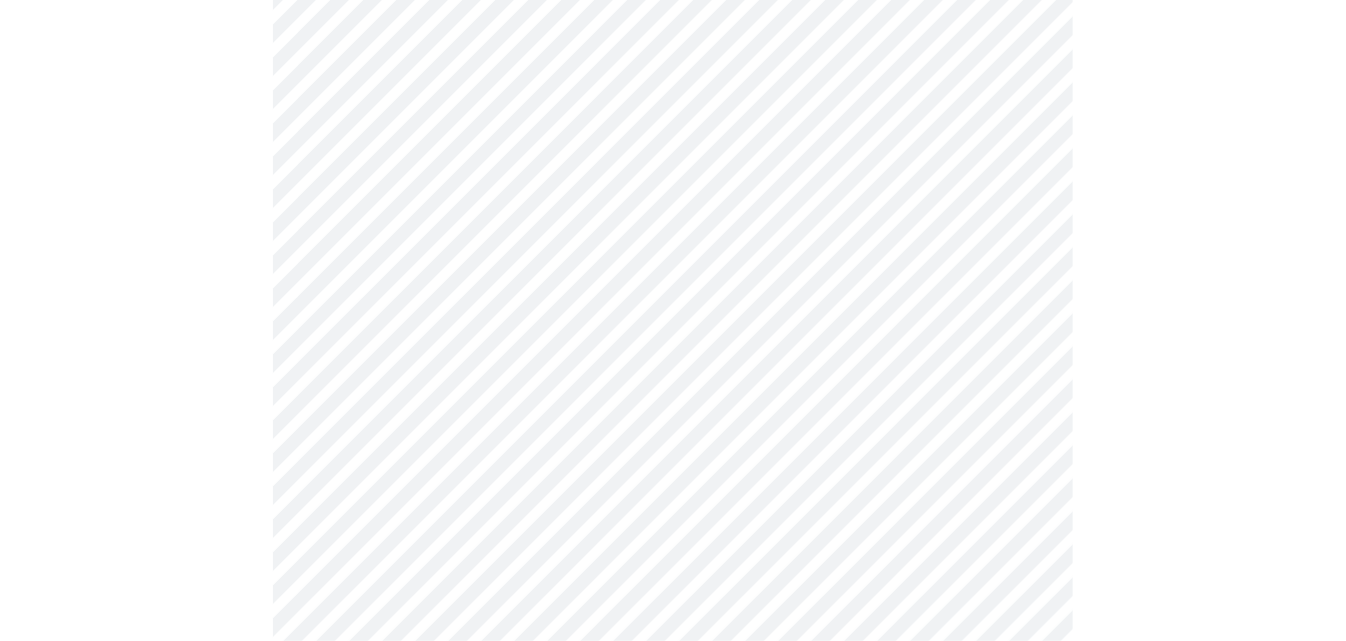 click on "MyMenopauseRx Appointments Messaging Labs Uploads Medications Community Refer a Friend Hi [PERSON_NAME]   Intake Questions for [DATE] 5:40pm-6:00pm 4  /  13 Settings Billing Invoices Log out" at bounding box center (673, 149) 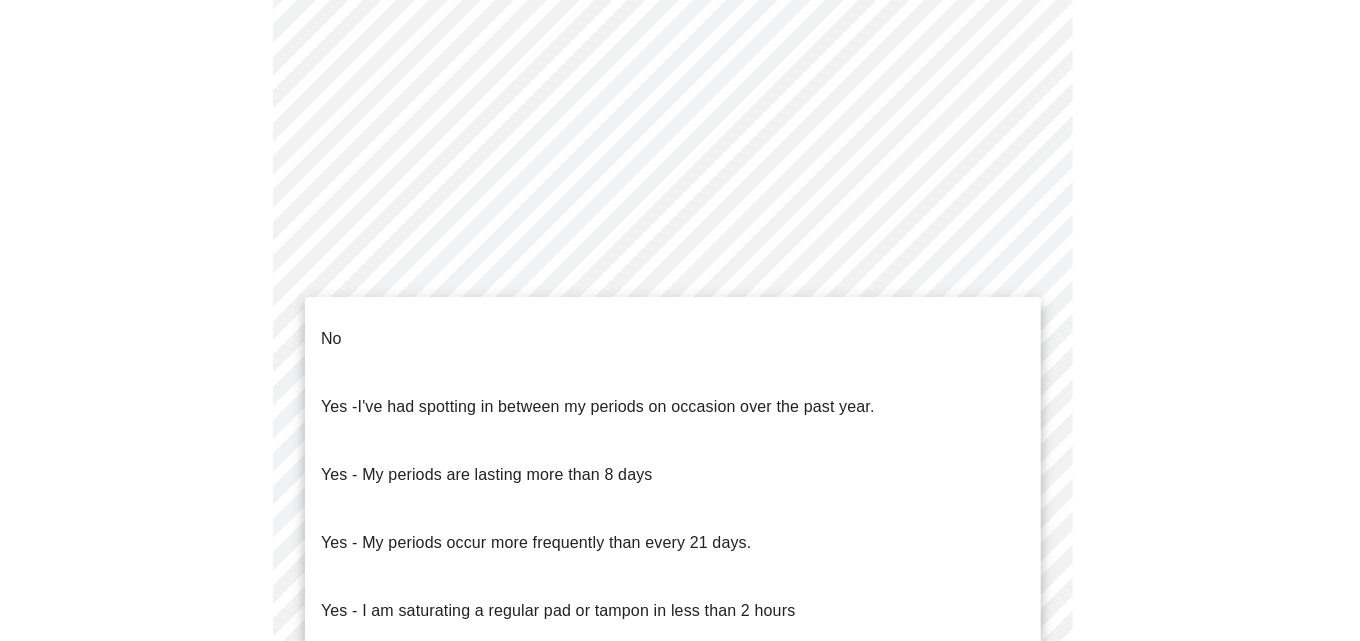 click on "No" at bounding box center (673, 339) 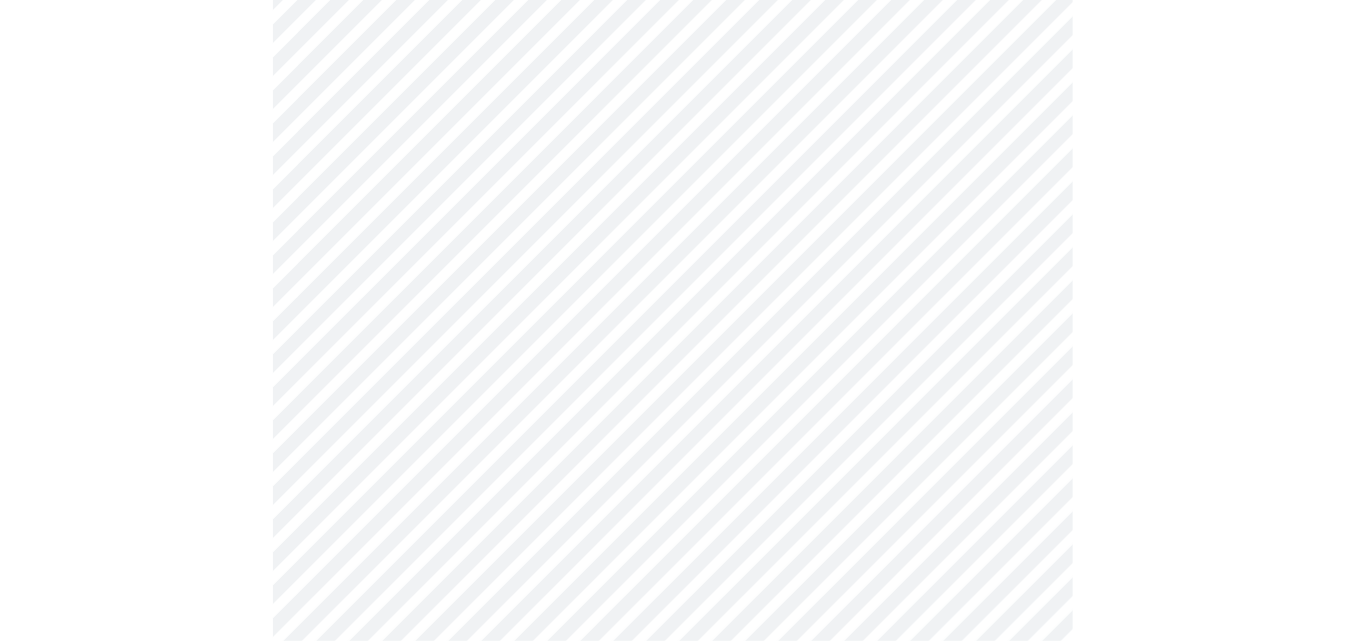 click on "MyMenopauseRx Appointments Messaging Labs Uploads Medications Community Refer a Friend Hi [PERSON_NAME]   Intake Questions for [DATE] 5:40pm-6:00pm 4  /  13 Settings Billing Invoices Log out" at bounding box center (673, 143) 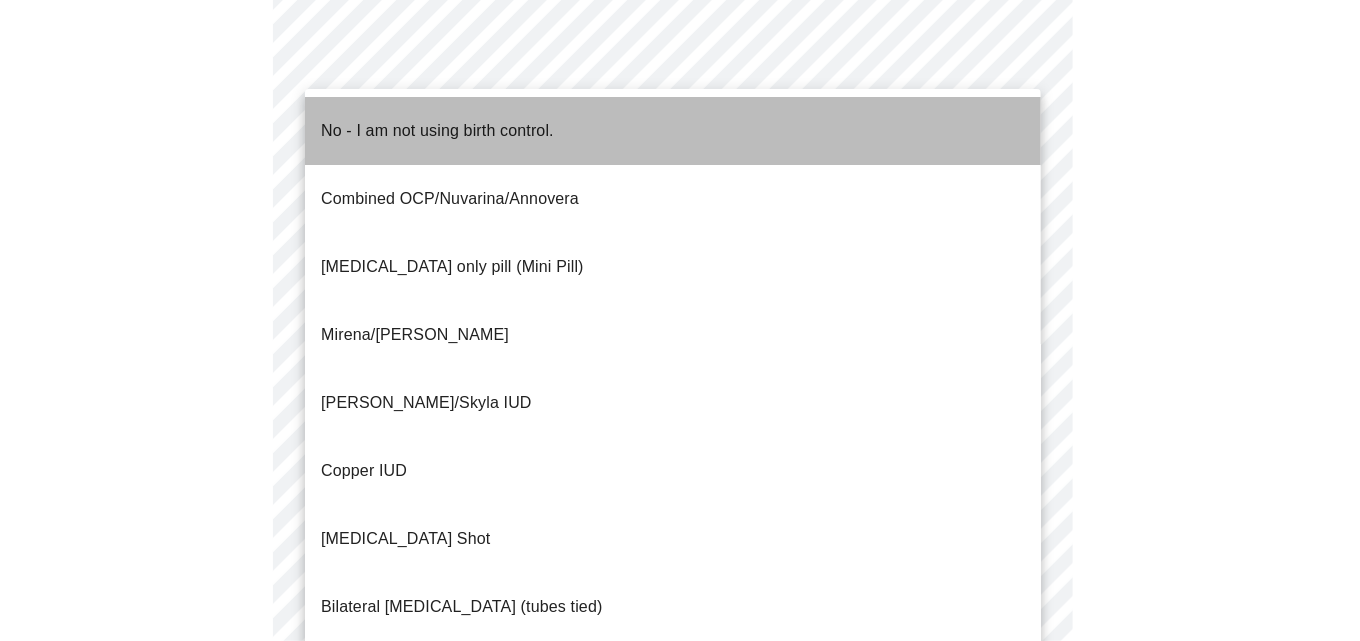 click on "No - I am not using birth control." at bounding box center [437, 131] 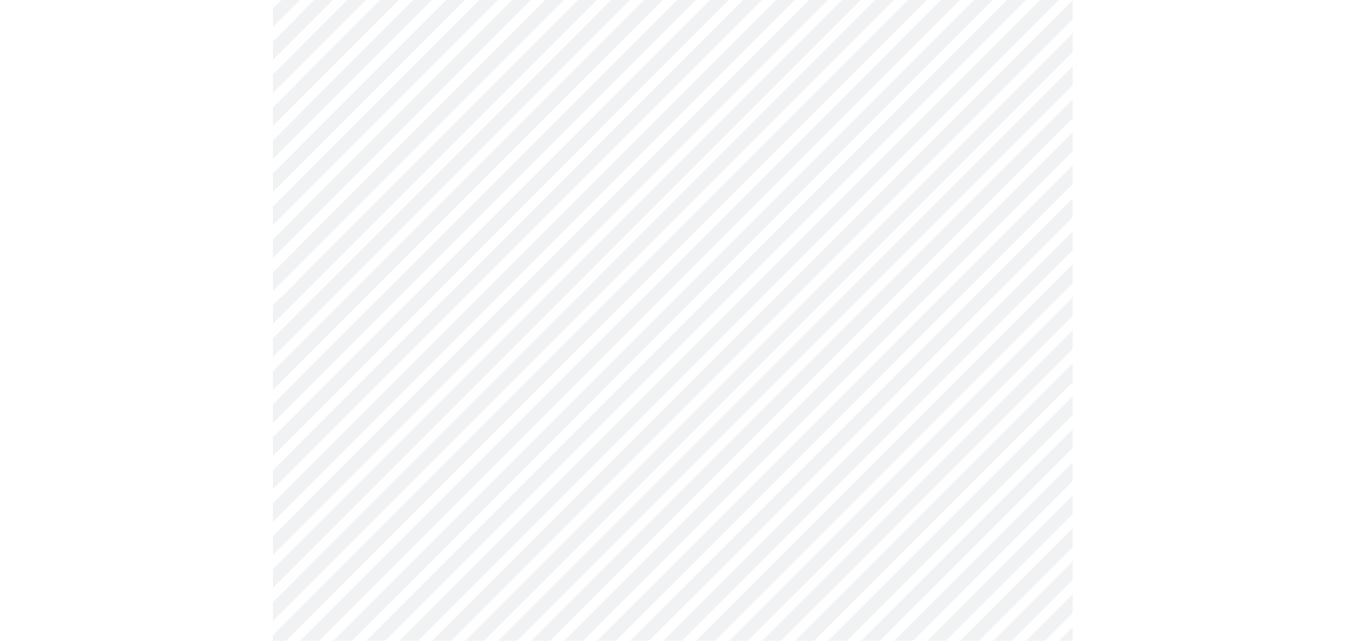 scroll, scrollTop: 1090, scrollLeft: 0, axis: vertical 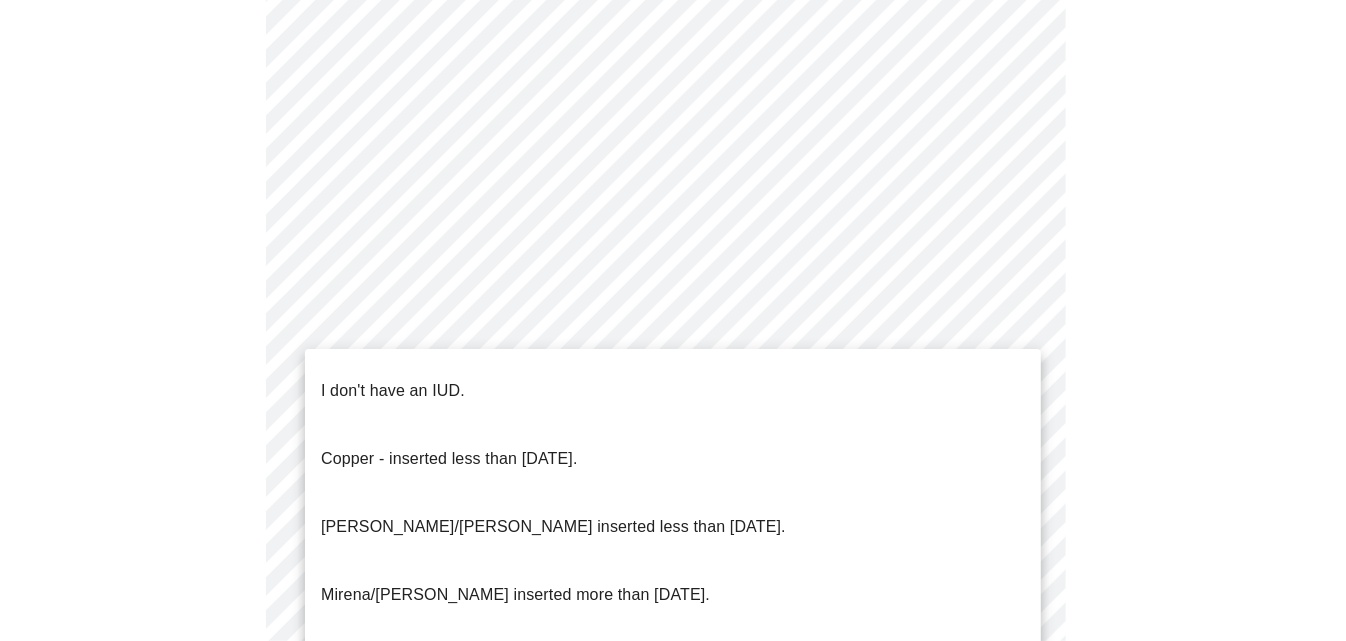 click on "MyMenopauseRx Appointments Messaging Labs Uploads Medications Community Refer a Friend Hi [PERSON_NAME]   Intake Questions for [DATE] 5:40pm-6:00pm 4  /  13 Settings Billing Invoices Log out I don't have an IUD.
Copper - inserted less than [DATE].
[PERSON_NAME]/[PERSON_NAME] inserted less than [DATE].
[PERSON_NAME]/[PERSON_NAME] inserted more than [DATE].
[PERSON_NAME], inserted more than [DATE]." at bounding box center [673, -135] 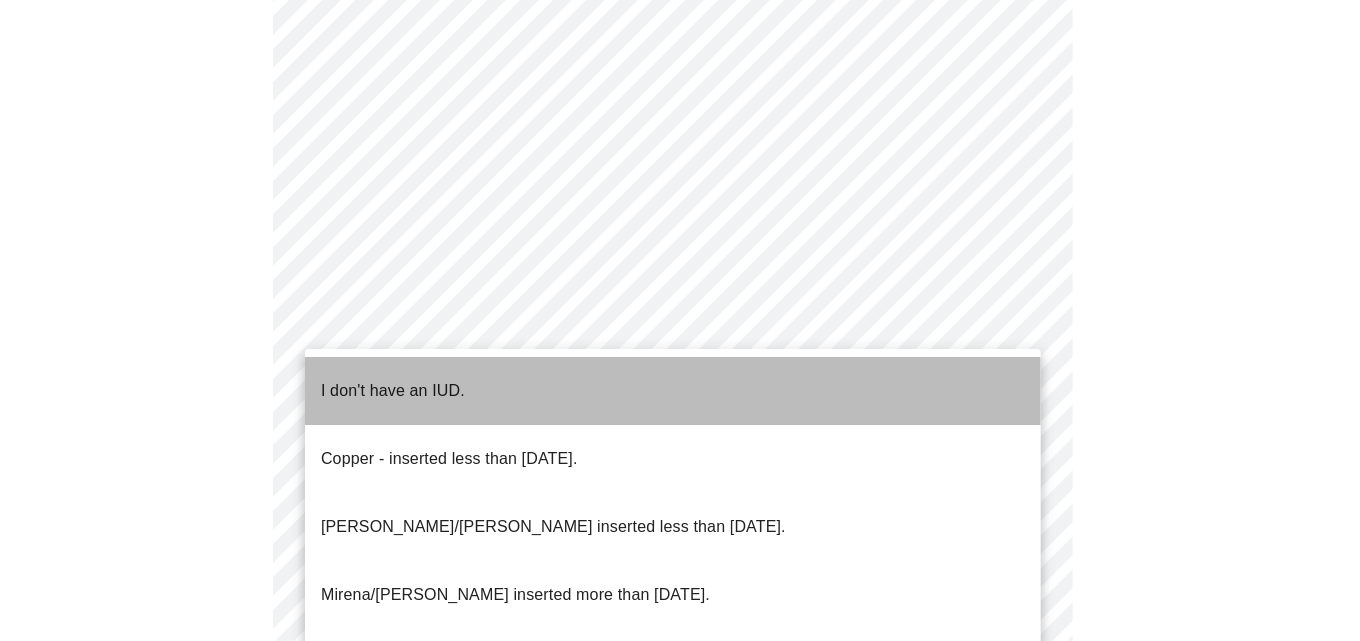 click on "I don't have an IUD." at bounding box center (393, 391) 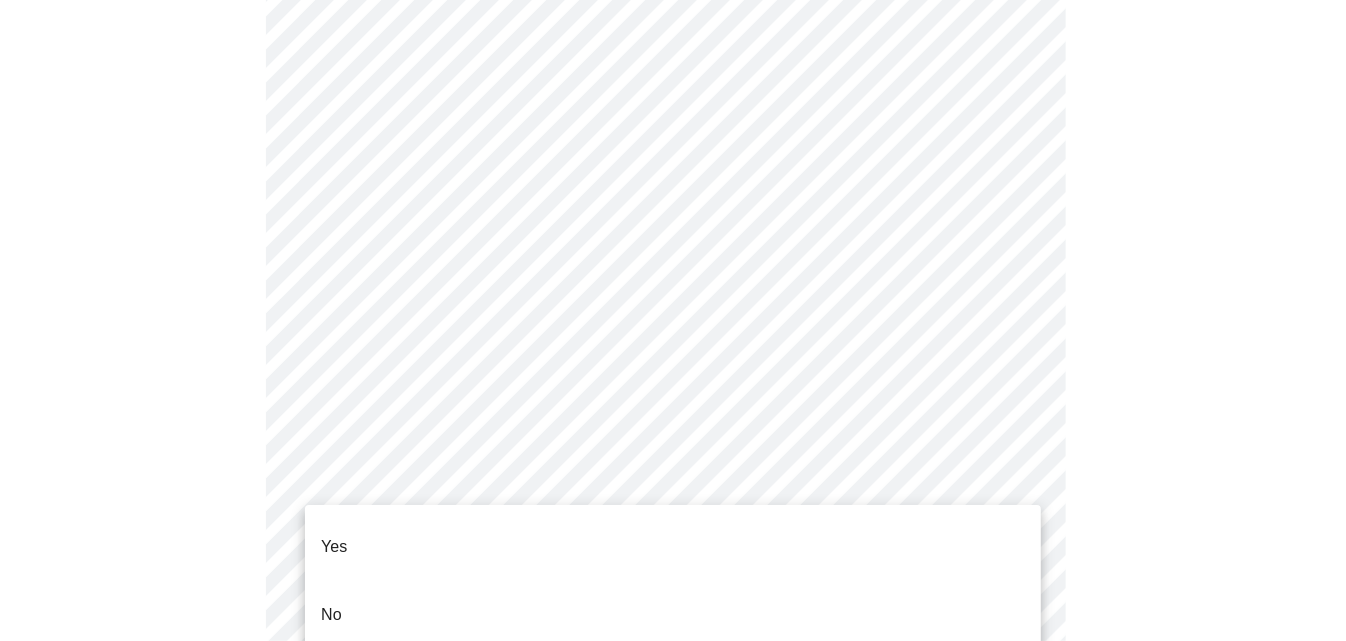 click on "MyMenopauseRx Appointments Messaging Labs Uploads Medications Community Refer a Friend Hi [PERSON_NAME]   Intake Questions for [DATE] 5:40pm-6:00pm 4  /  13 Settings Billing Invoices Log out Yes
No" at bounding box center [673, -141] 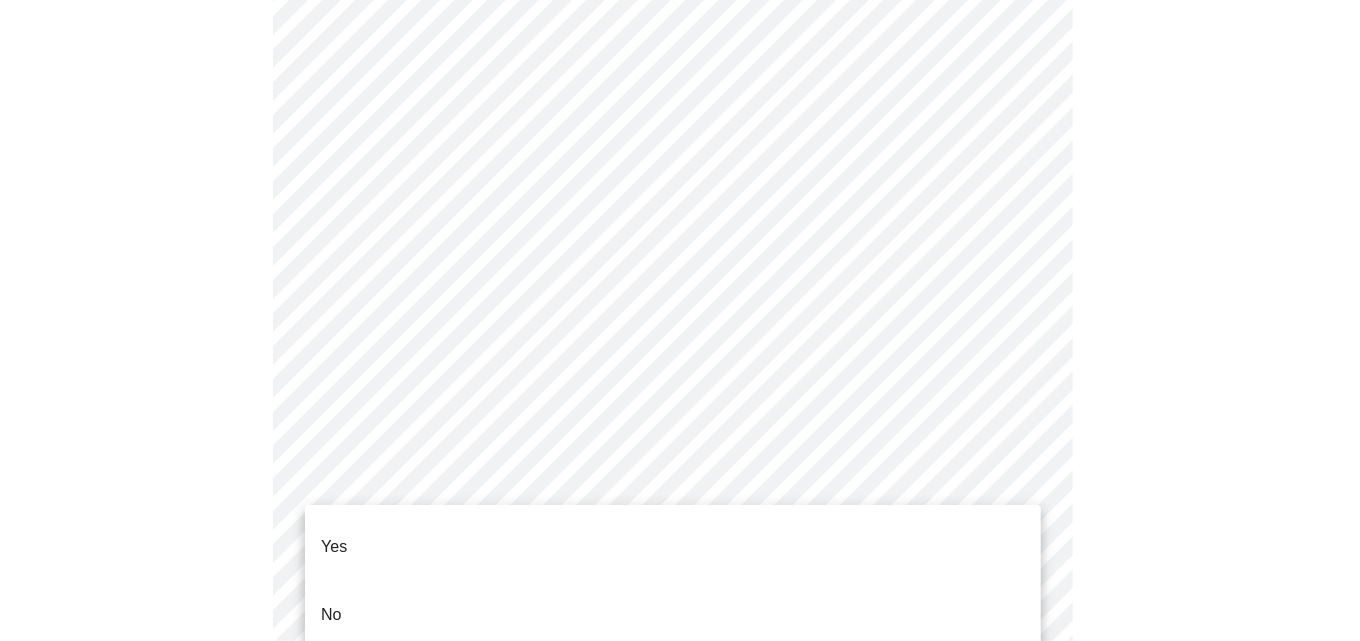 click on "Yes" at bounding box center (673, 547) 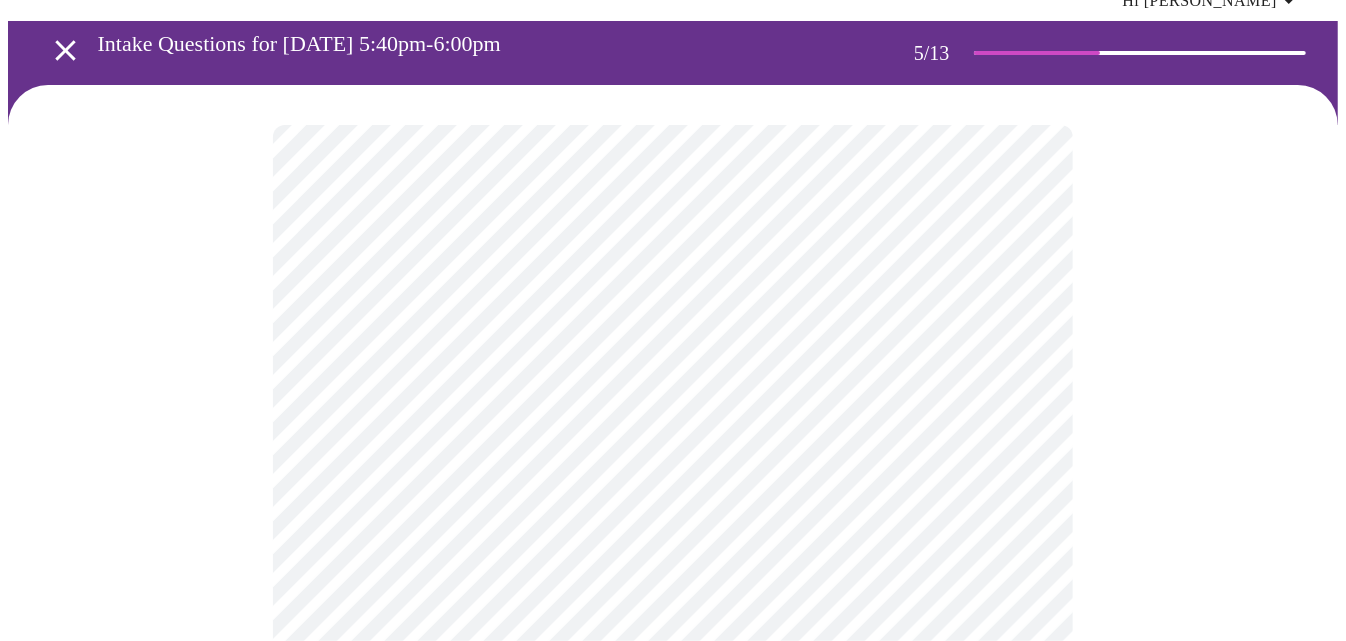 scroll, scrollTop: 181, scrollLeft: 0, axis: vertical 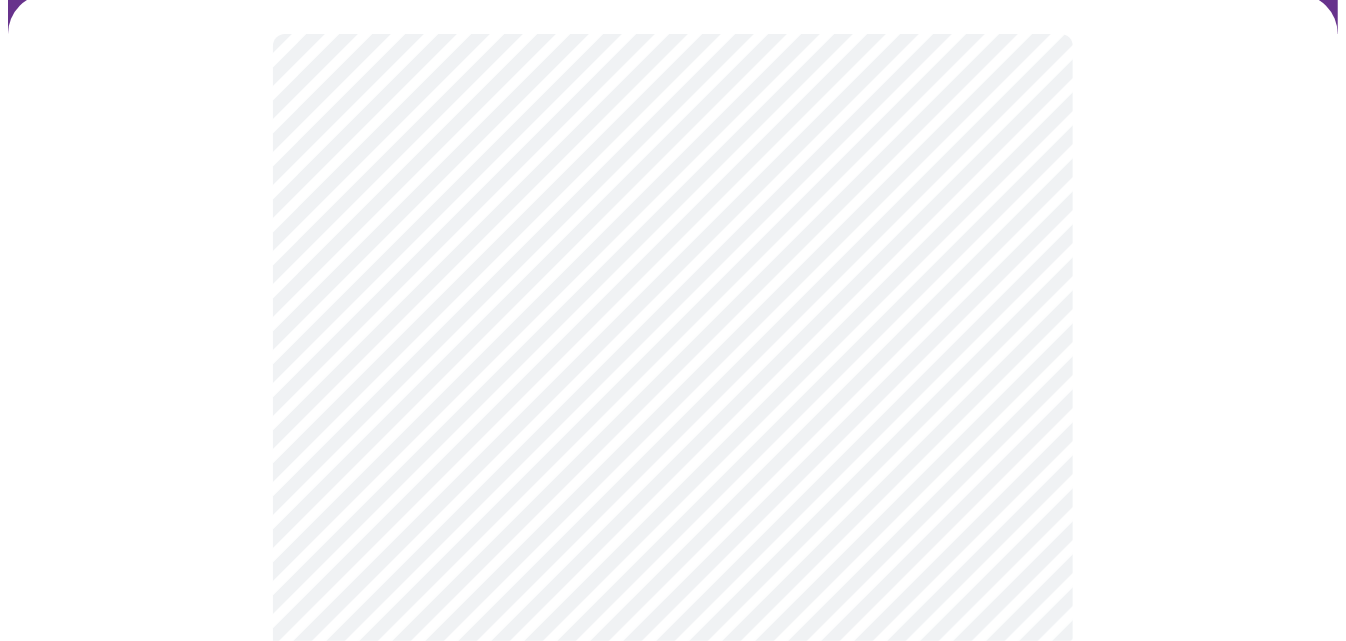 click on "MyMenopauseRx Appointments Messaging Labs Uploads Medications Community Refer a Friend Hi [PERSON_NAME]   Intake Questions for [DATE] 5:40pm-6:00pm 5  /  13 Settings Billing Invoices Log out" at bounding box center (673, 492) 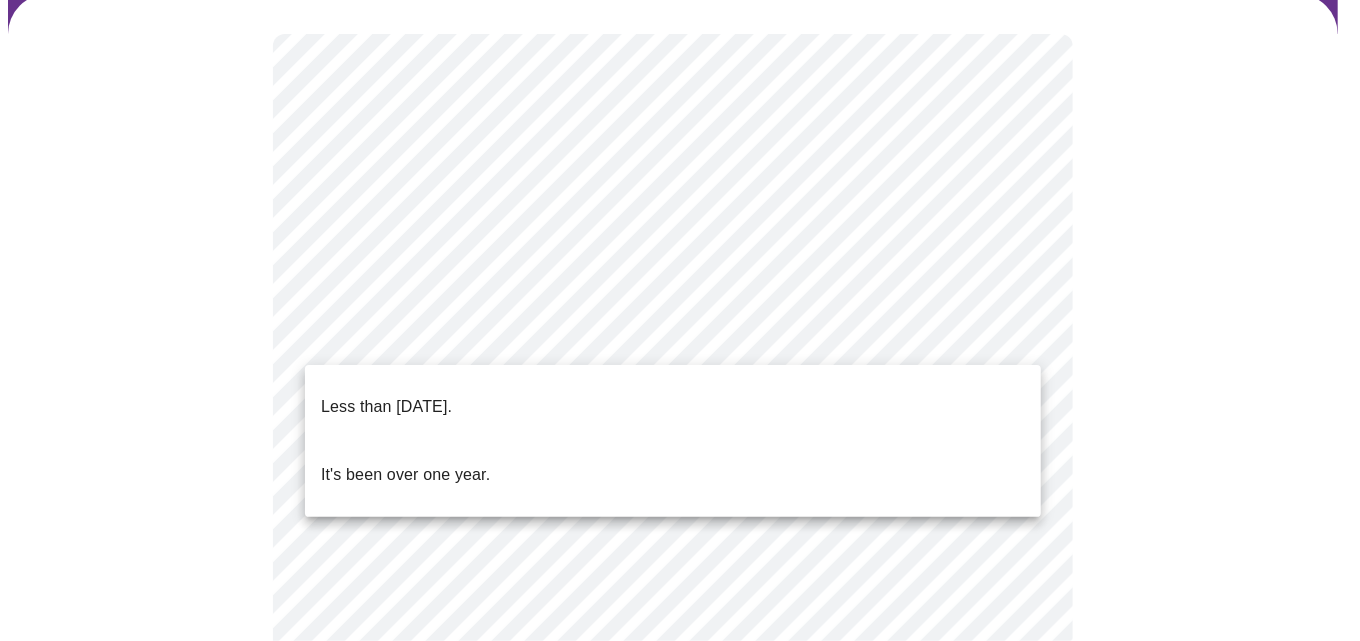 click on "Less than [DATE]." at bounding box center (386, 407) 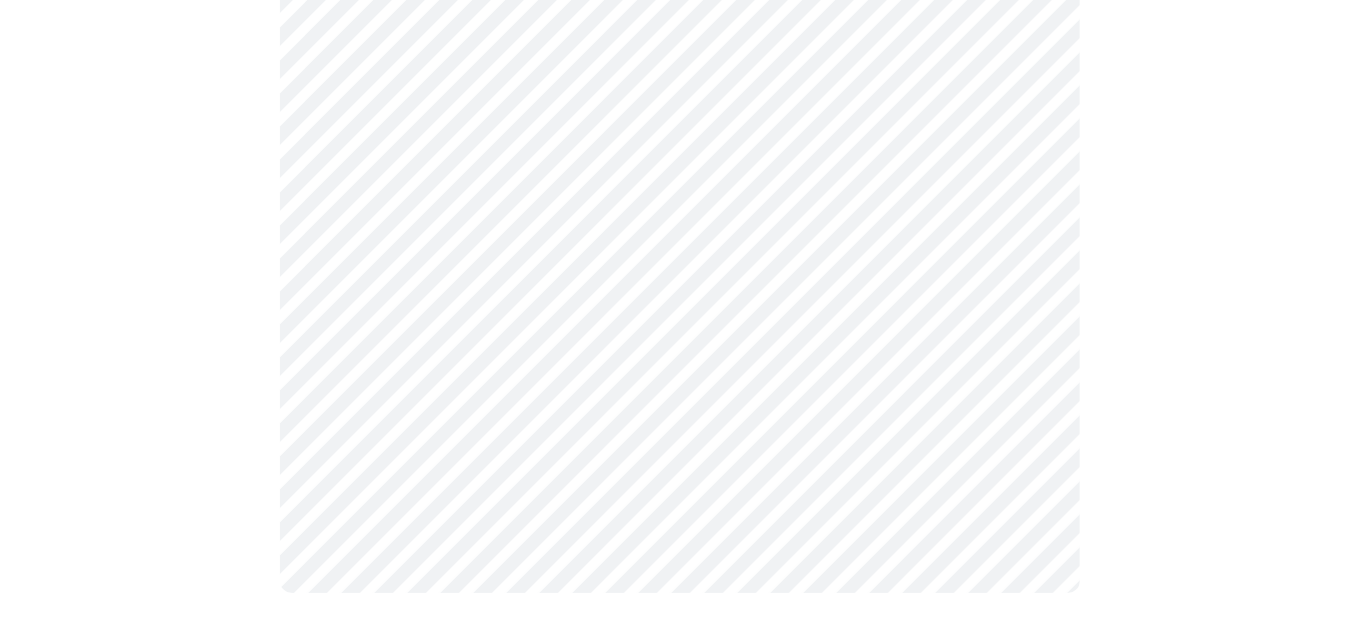 scroll, scrollTop: 0, scrollLeft: 0, axis: both 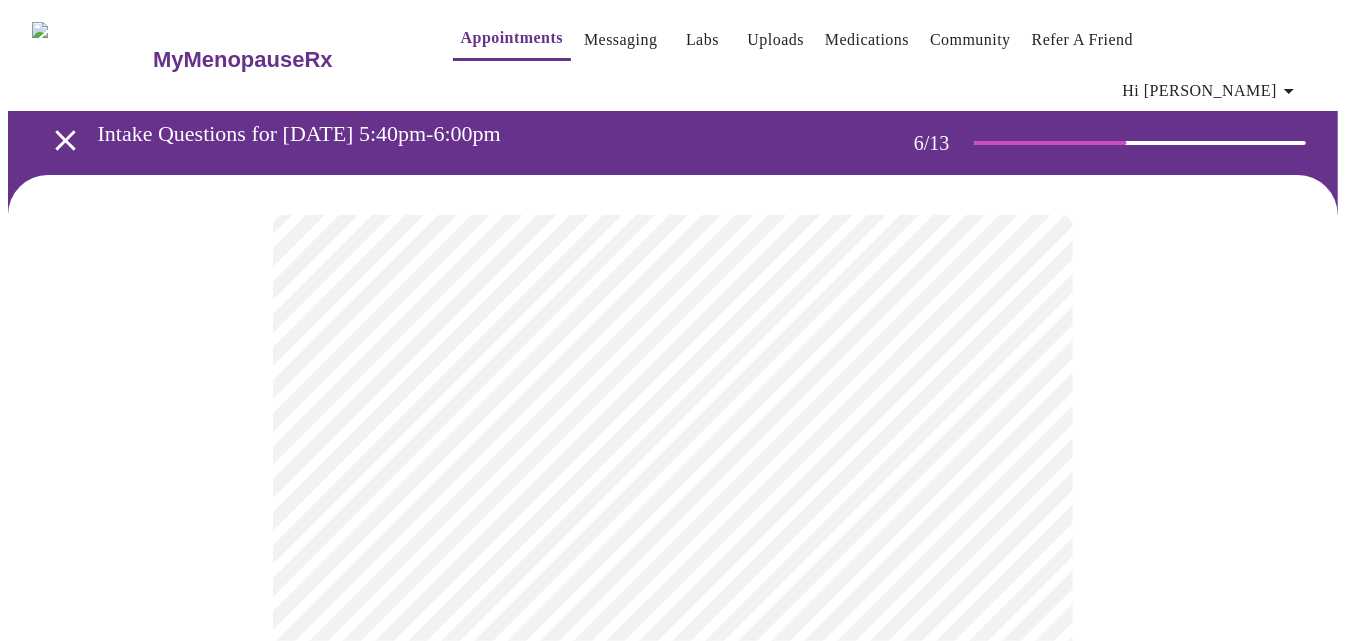 click on "MyMenopauseRx Appointments Messaging Labs Uploads Medications Community Refer a Friend Hi [PERSON_NAME]   Intake Questions for [DATE] 5:40pm-6:00pm 6  /  13 Settings Billing Invoices Log out" at bounding box center [673, 541] 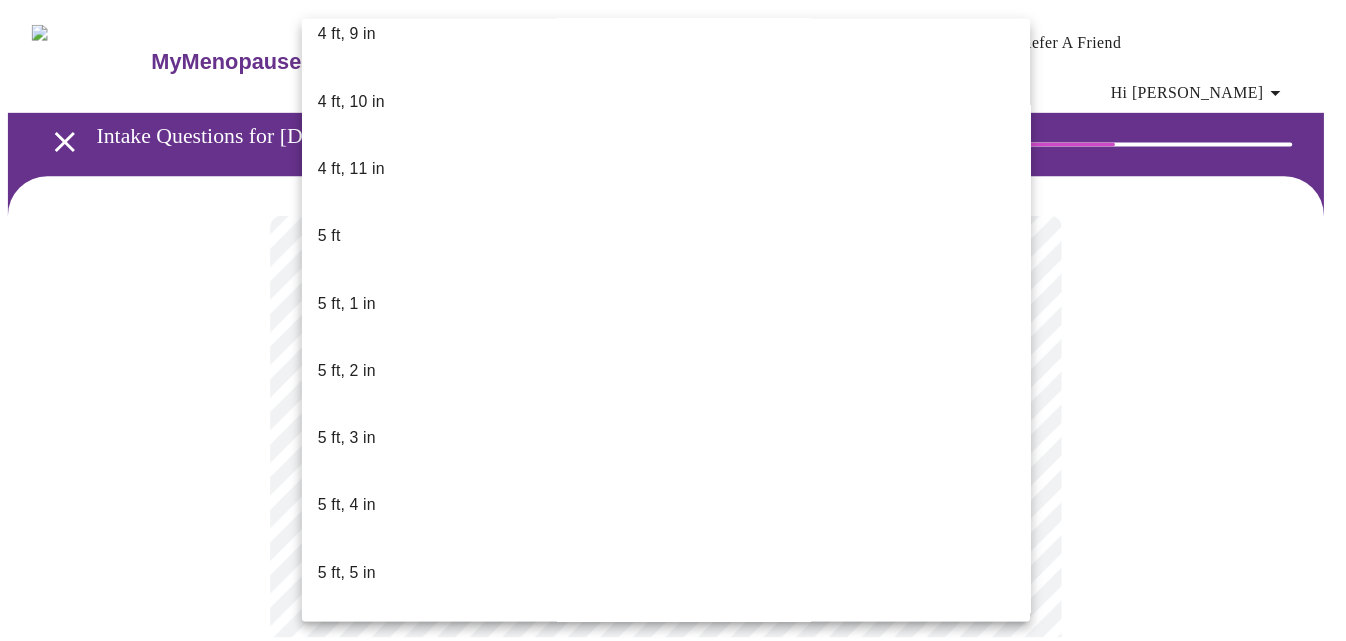 scroll, scrollTop: 1454, scrollLeft: 0, axis: vertical 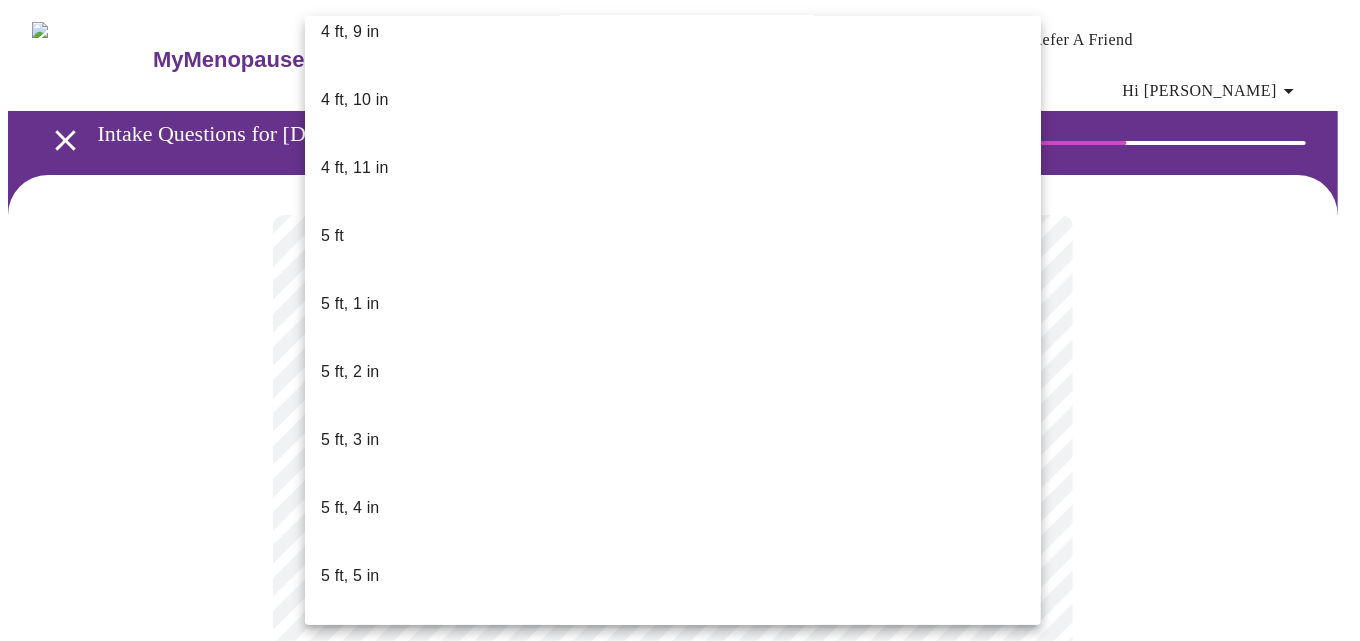 click on "5 ft, 9 in" at bounding box center [350, 848] 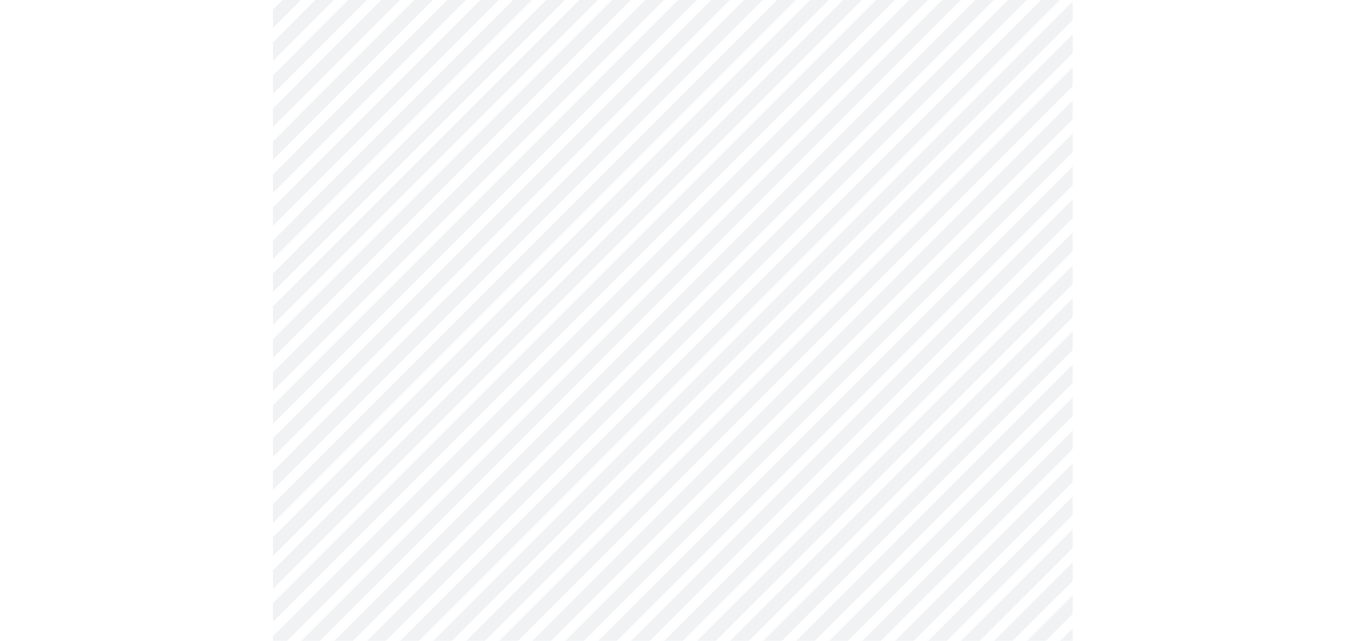 scroll, scrollTop: 5181, scrollLeft: 0, axis: vertical 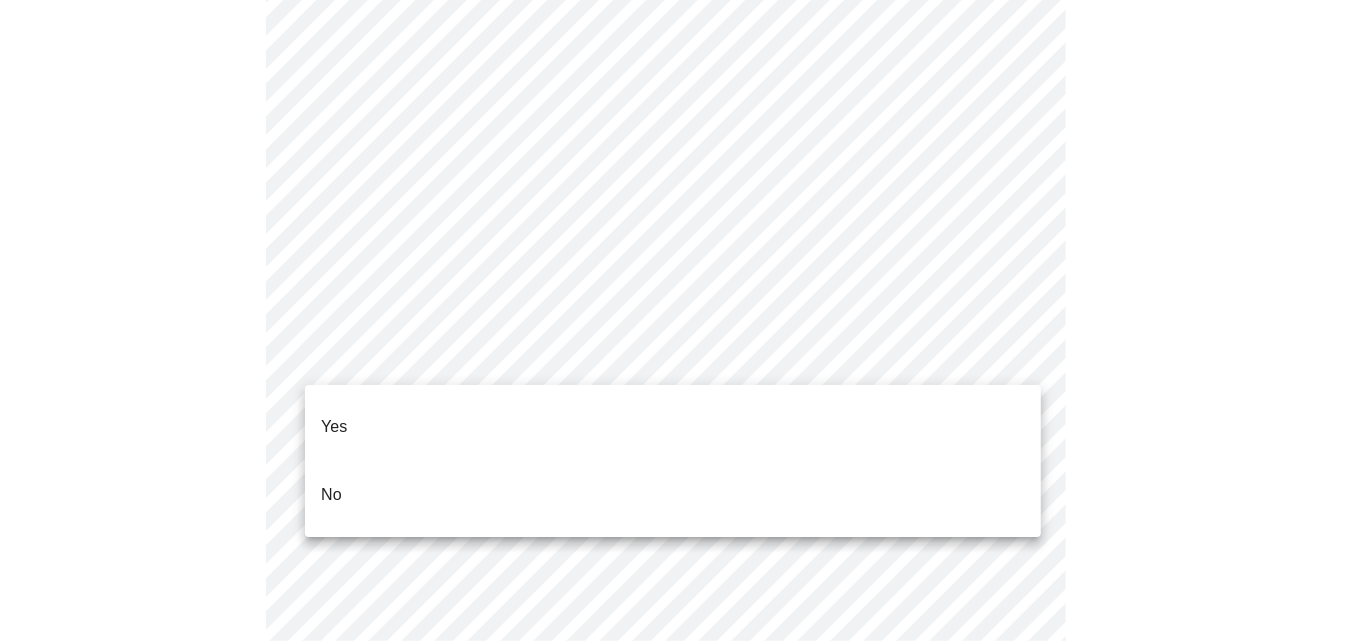 click on "MyMenopauseRx Appointments Messaging Labs Uploads Medications Community Refer a Friend Hi [PERSON_NAME]   Intake Questions for [DATE] 5:40pm-6:00pm 7  /  13 Settings Billing Invoices Log out Yes
No" at bounding box center [673, -1982] 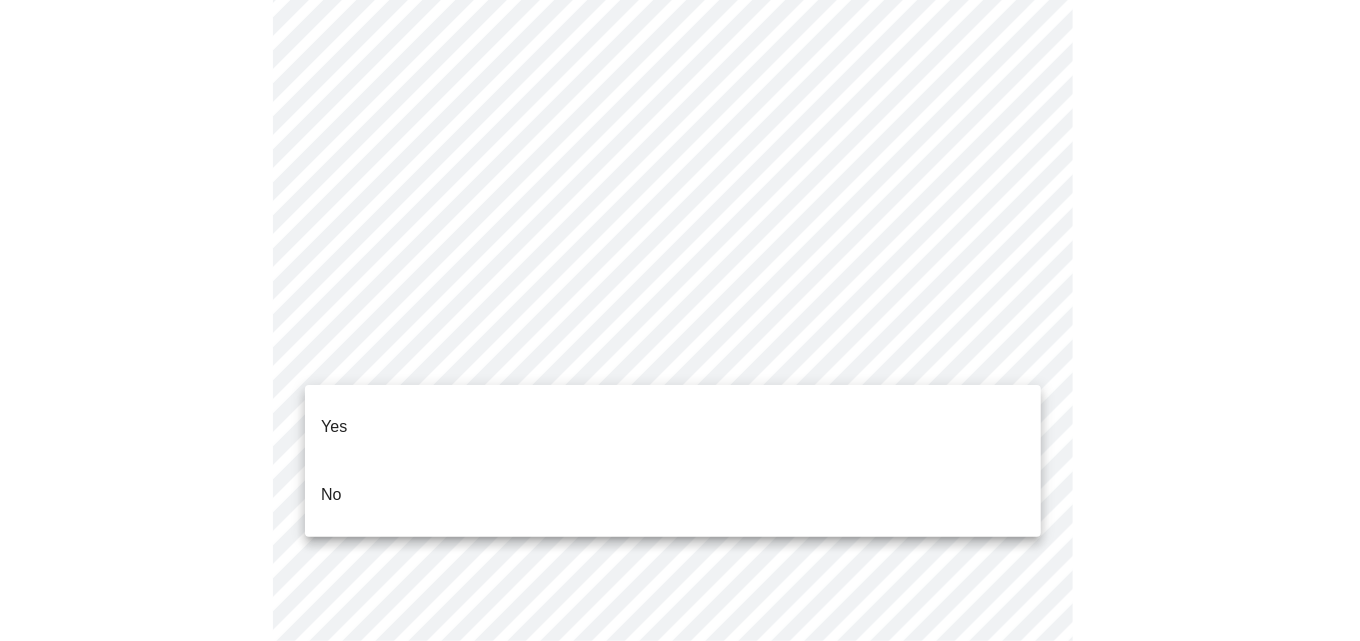 click on "Yes" at bounding box center (673, 427) 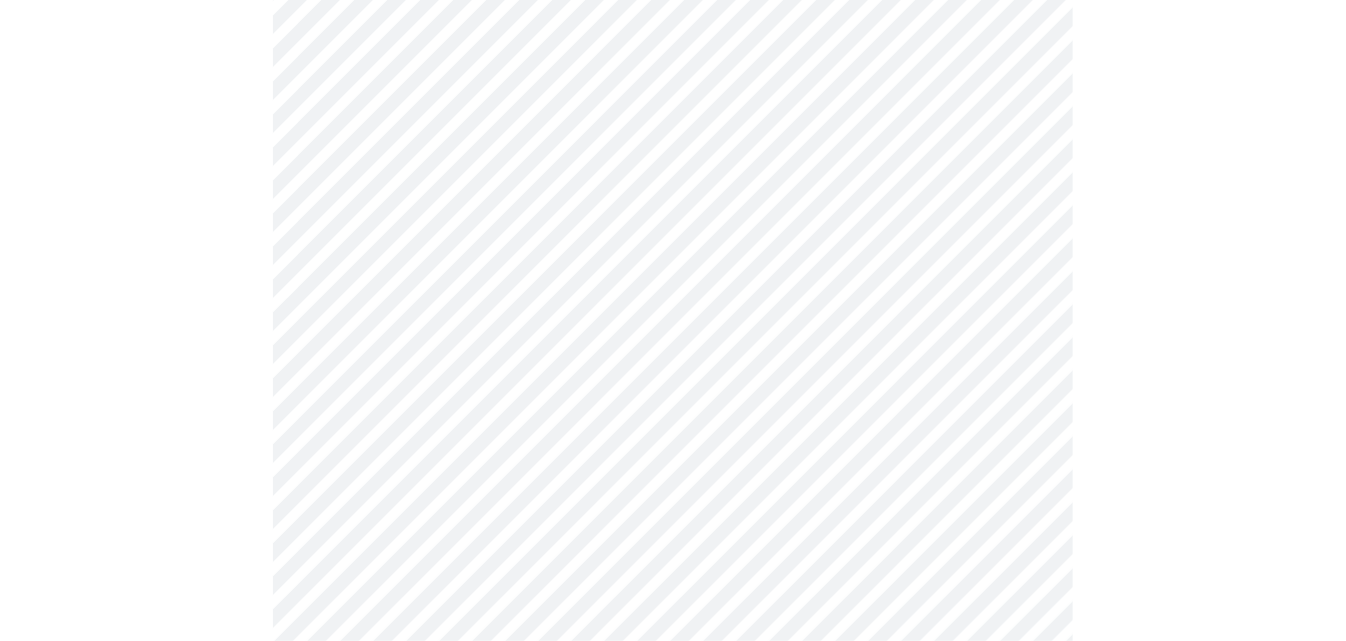 scroll, scrollTop: 1545, scrollLeft: 0, axis: vertical 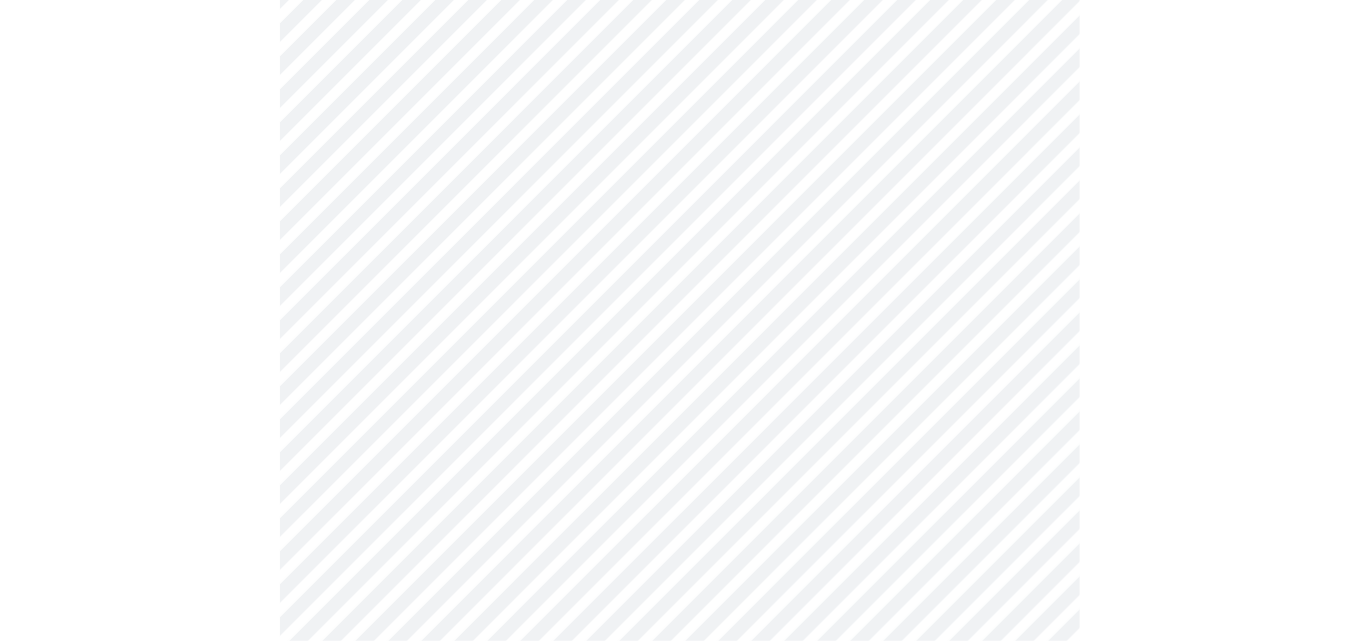 click on "MyMenopauseRx Appointments Messaging Labs Uploads Medications Community Refer a Friend Hi [PERSON_NAME]   Intake Questions for [DATE] 5:40pm-6:00pm 10  /  13 Settings Billing Invoices Log out" at bounding box center (680, -233) 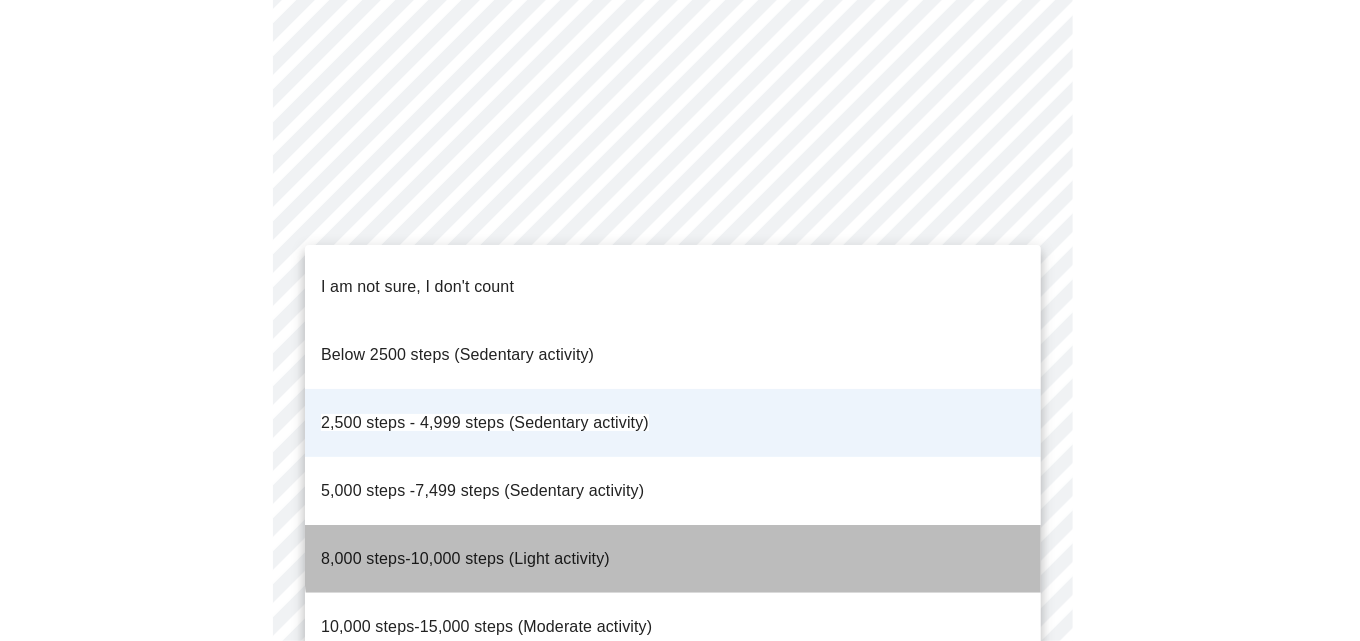 click on "8,000 steps-10,000 steps (Light activity)" at bounding box center [673, 559] 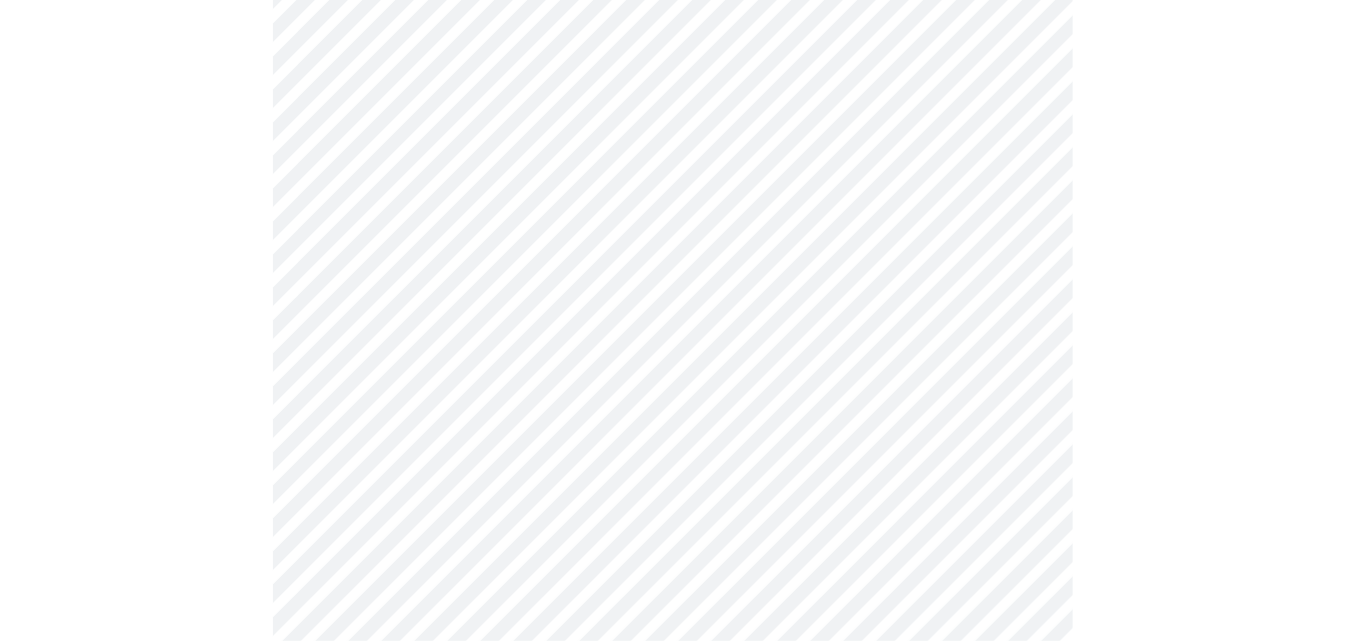 click on "MyMenopauseRx Appointments Messaging Labs Uploads Medications Community Refer a Friend Hi [PERSON_NAME]   Intake Questions for [DATE] 5:40pm-6:00pm 10  /  13 Settings Billing Invoices Log out" at bounding box center (673, -233) 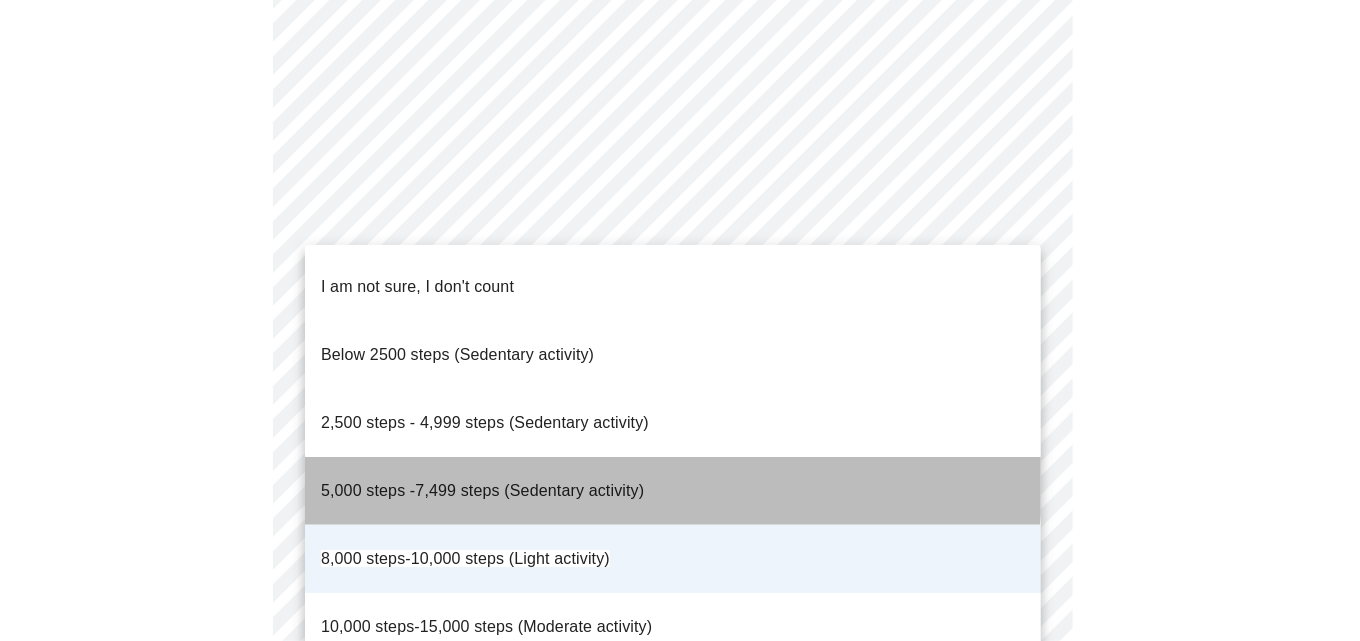 click on "5,000 steps -7,499 steps (Sedentary activity)" at bounding box center (482, 490) 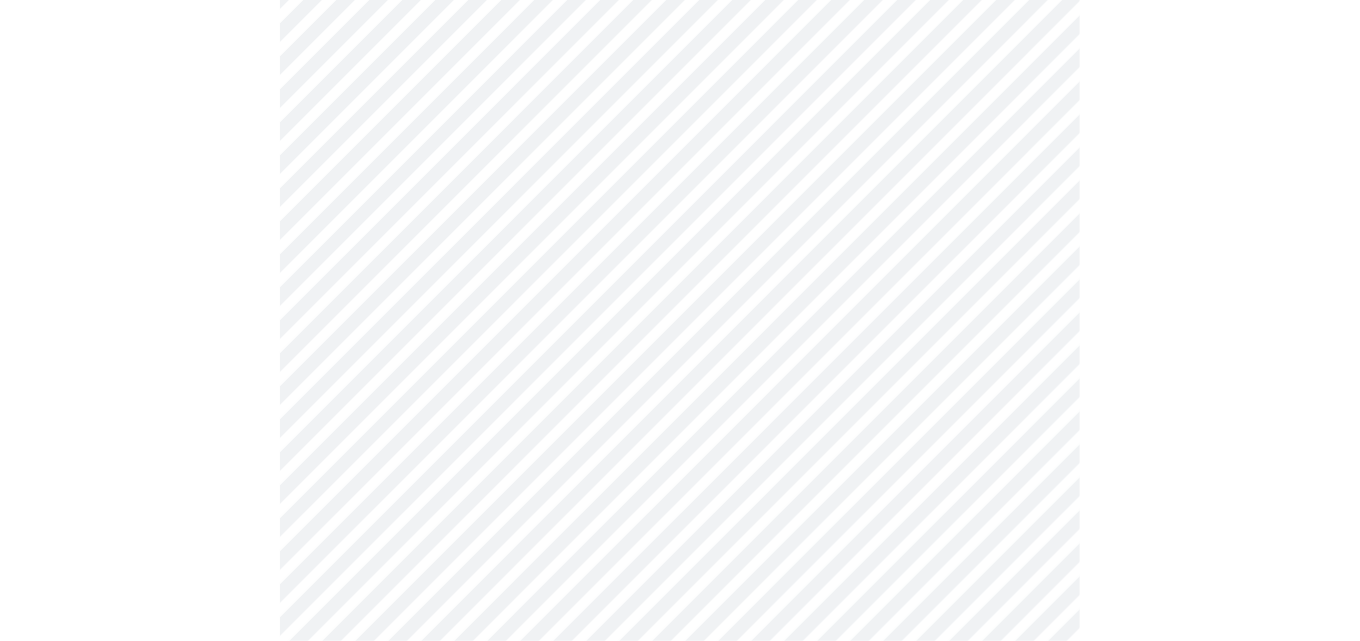 click on "MyMenopauseRx Appointments Messaging Labs Uploads Medications Community Refer a Friend Hi [PERSON_NAME]   Intake Questions for [DATE] 5:40pm-6:00pm 10  /  13 Settings Billing Invoices Log out" at bounding box center (680, -233) 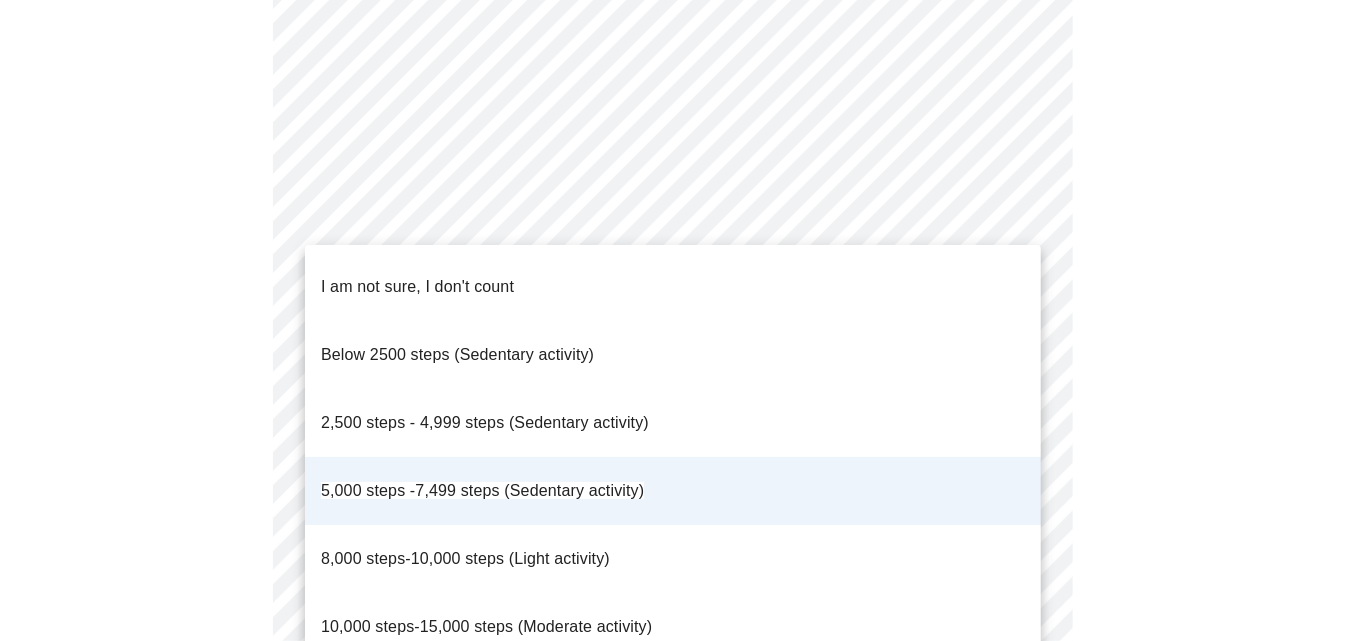 click at bounding box center (680, 320) 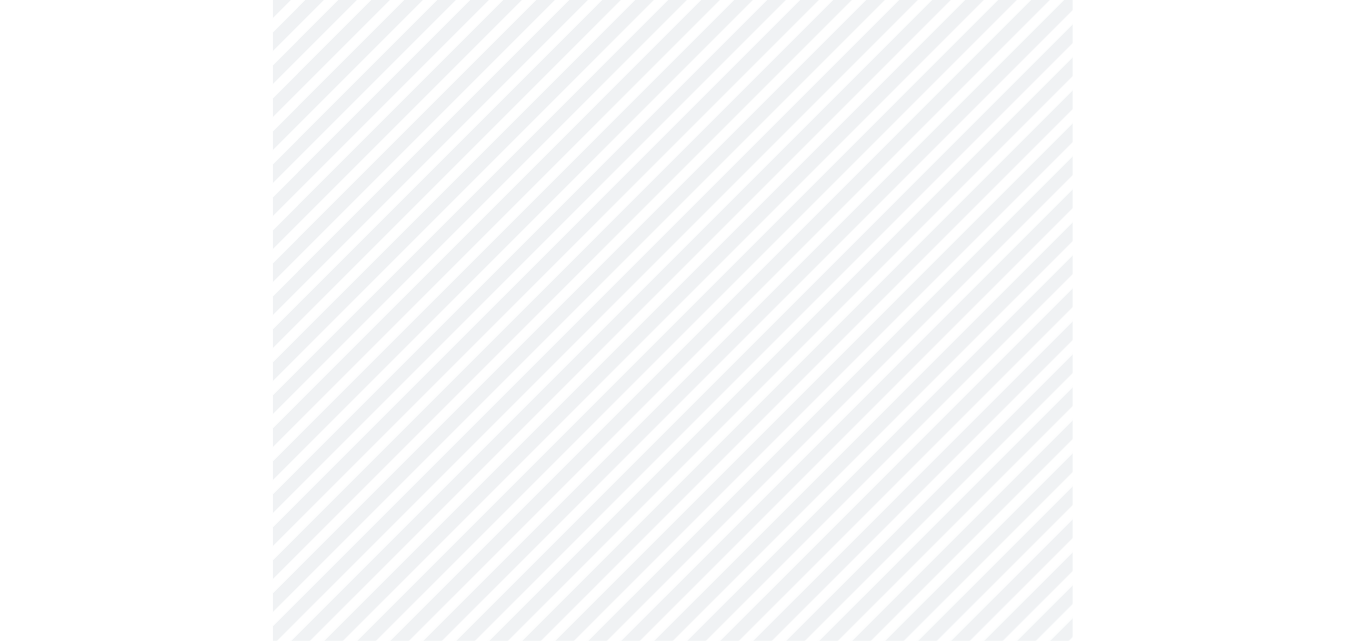 scroll, scrollTop: 1264, scrollLeft: 0, axis: vertical 